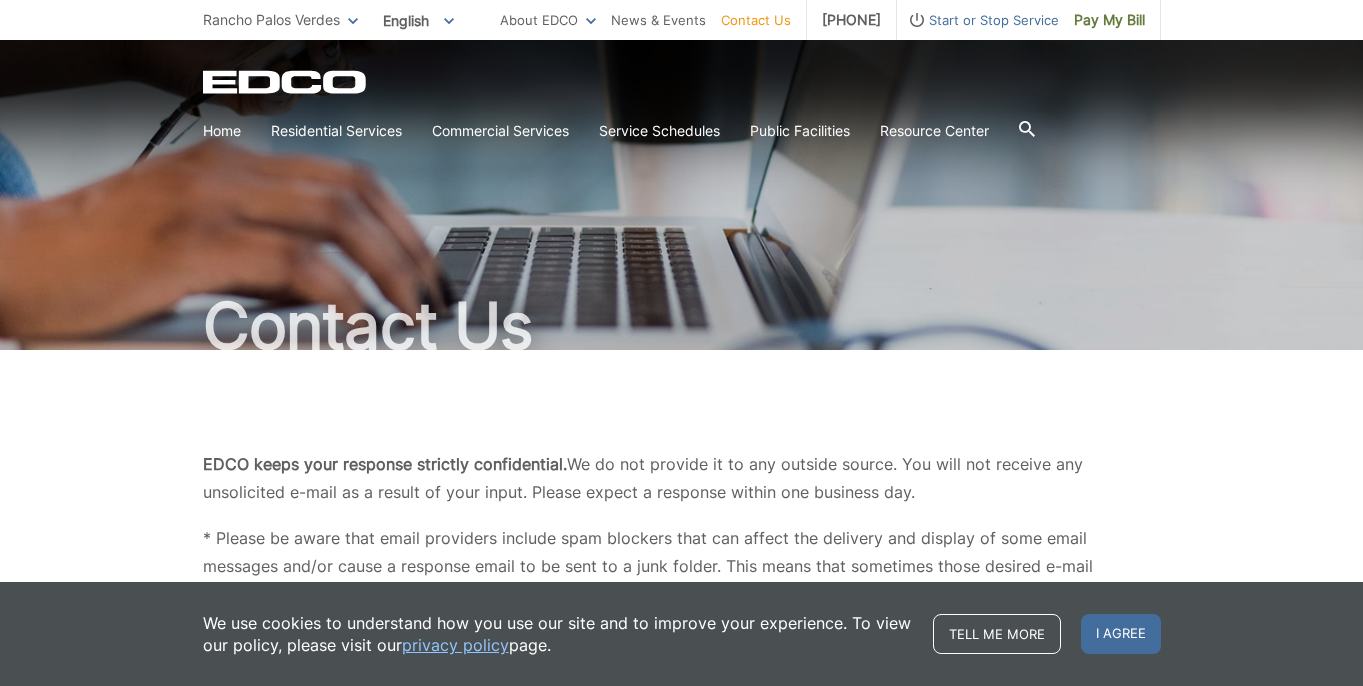 scroll, scrollTop: 416, scrollLeft: 0, axis: vertical 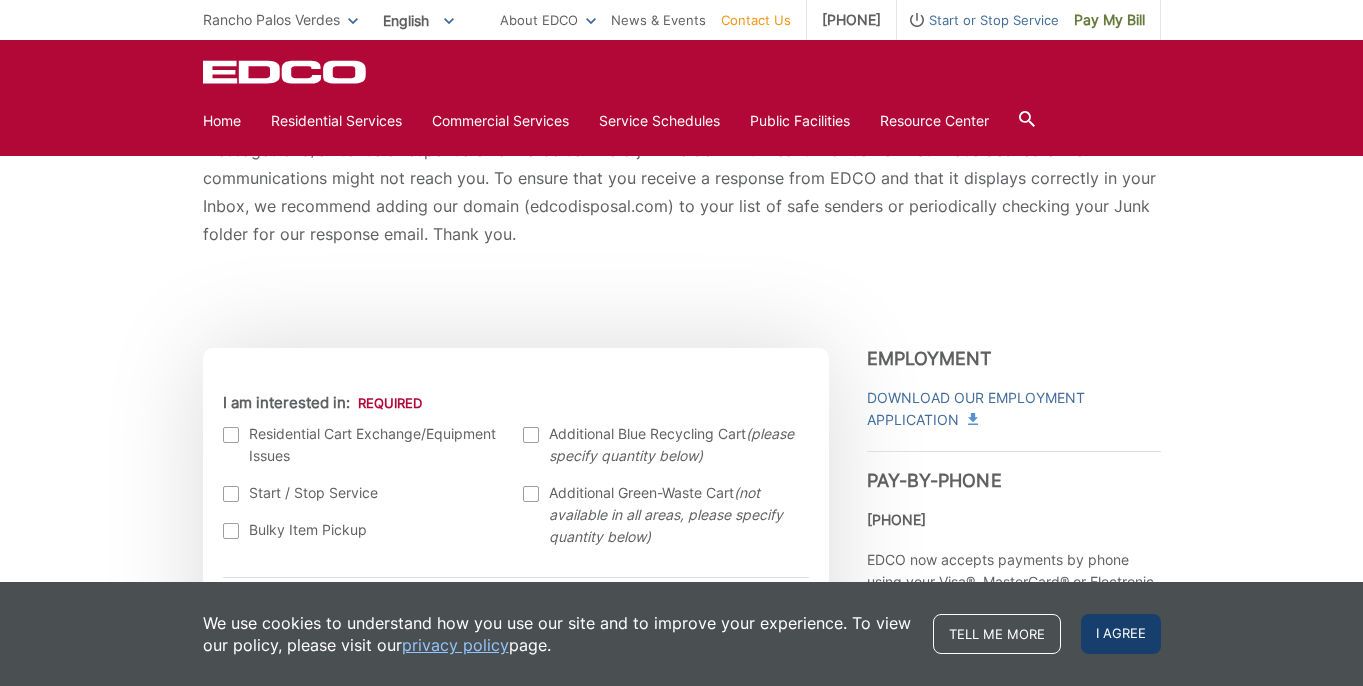 click on "I agree" at bounding box center (1121, 634) 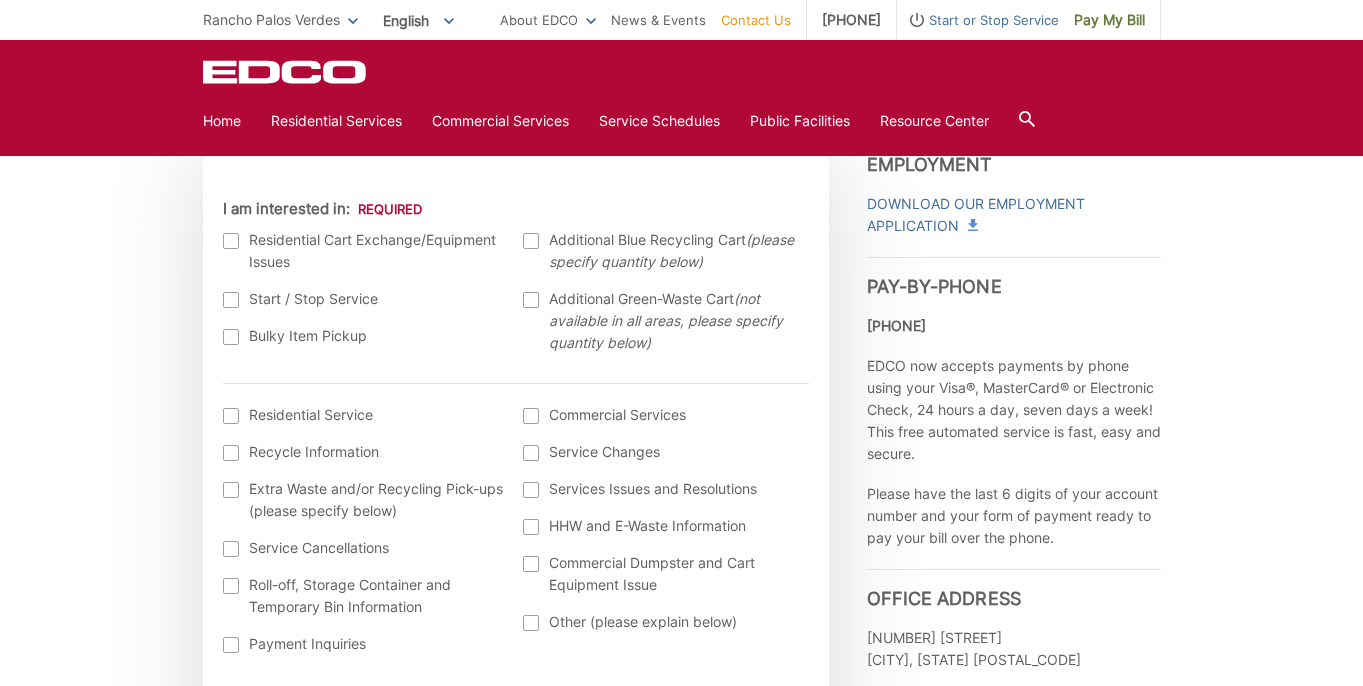 scroll, scrollTop: 646, scrollLeft: 0, axis: vertical 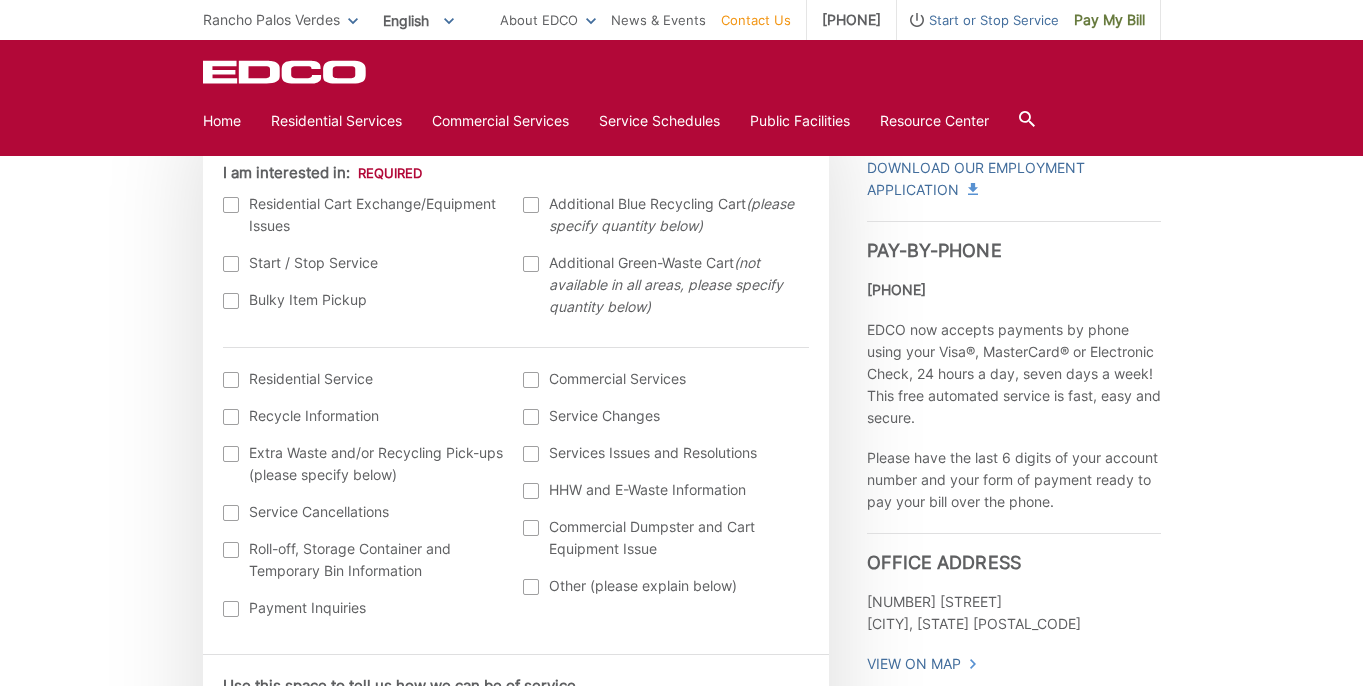 click at bounding box center [231, 301] 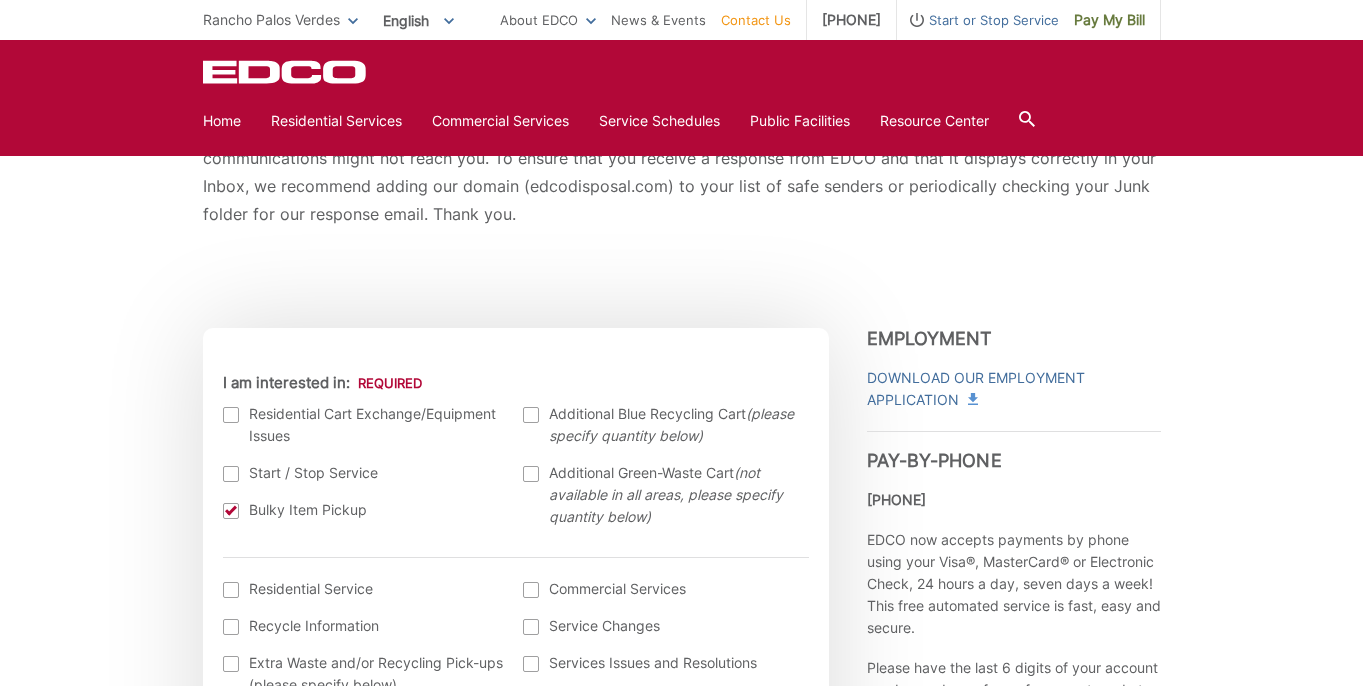 scroll, scrollTop: 181, scrollLeft: 0, axis: vertical 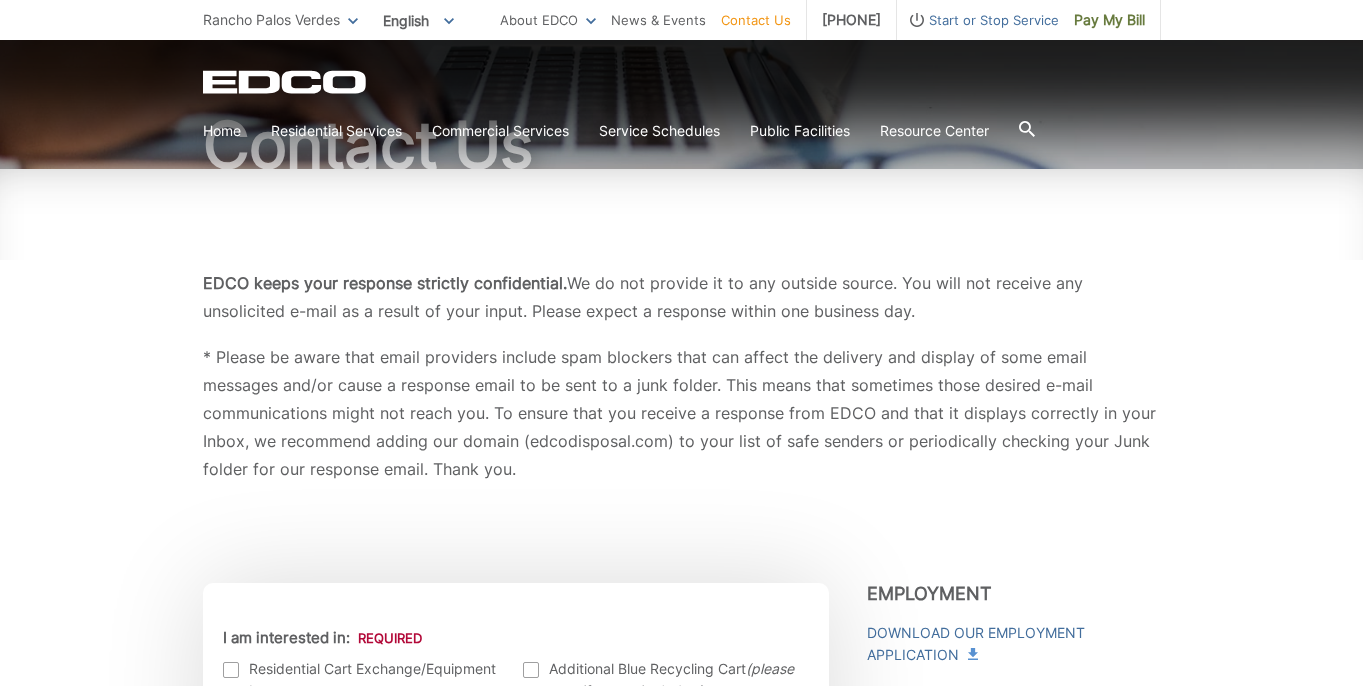 click on "EDCO keeps your response strictly confidential.  We do not provide it to any outside source. You will not receive any unsolicited e-mail as a result of your input. Please expect a response within one business day.
* Please be aware that email providers include spam blockers that can affect the delivery and display of some email messages and/or cause a response email to be sent to a junk folder. This means that sometimes those desired e-mail communications might not reach you. To ensure that you receive a response from EDCO and that it displays correctly in your Inbox, we recommend adding our domain (edcodisposal.com) to your list of safe senders or periodically checking your Junk folder for our response email. Thank you." at bounding box center (682, 376) 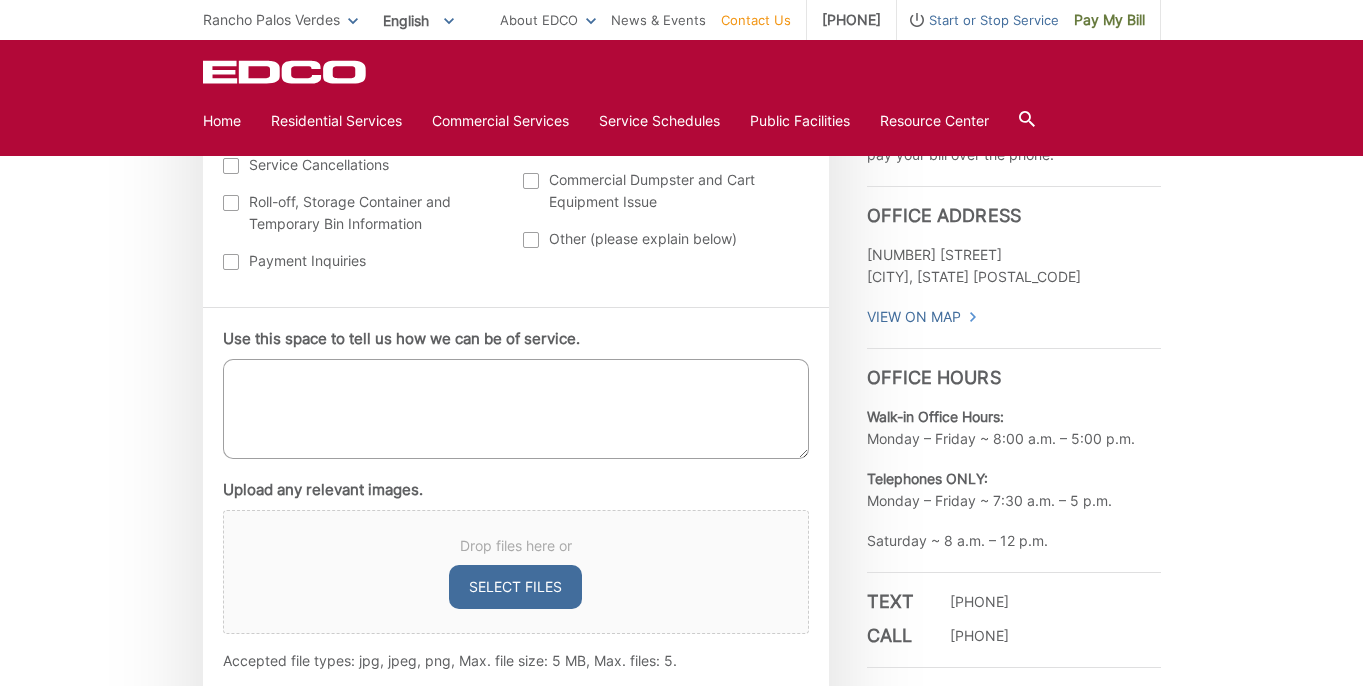 scroll, scrollTop: 754, scrollLeft: 0, axis: vertical 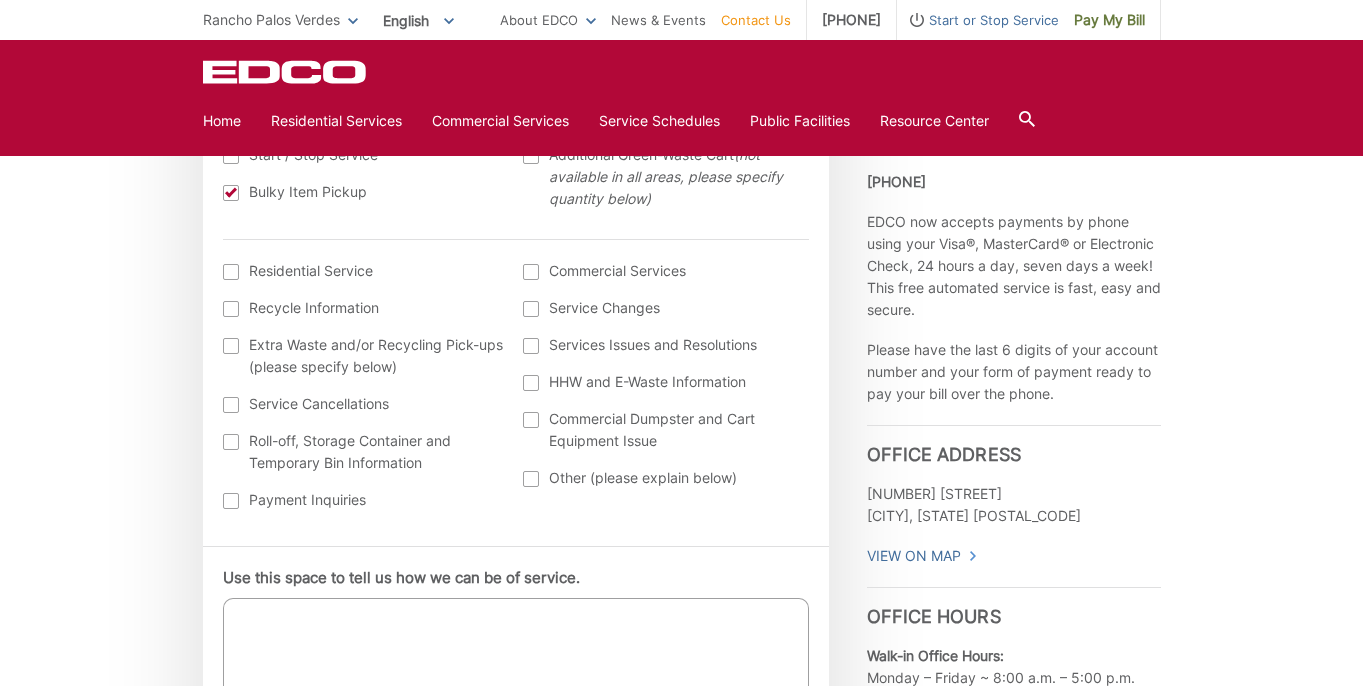 click at bounding box center [231, 272] 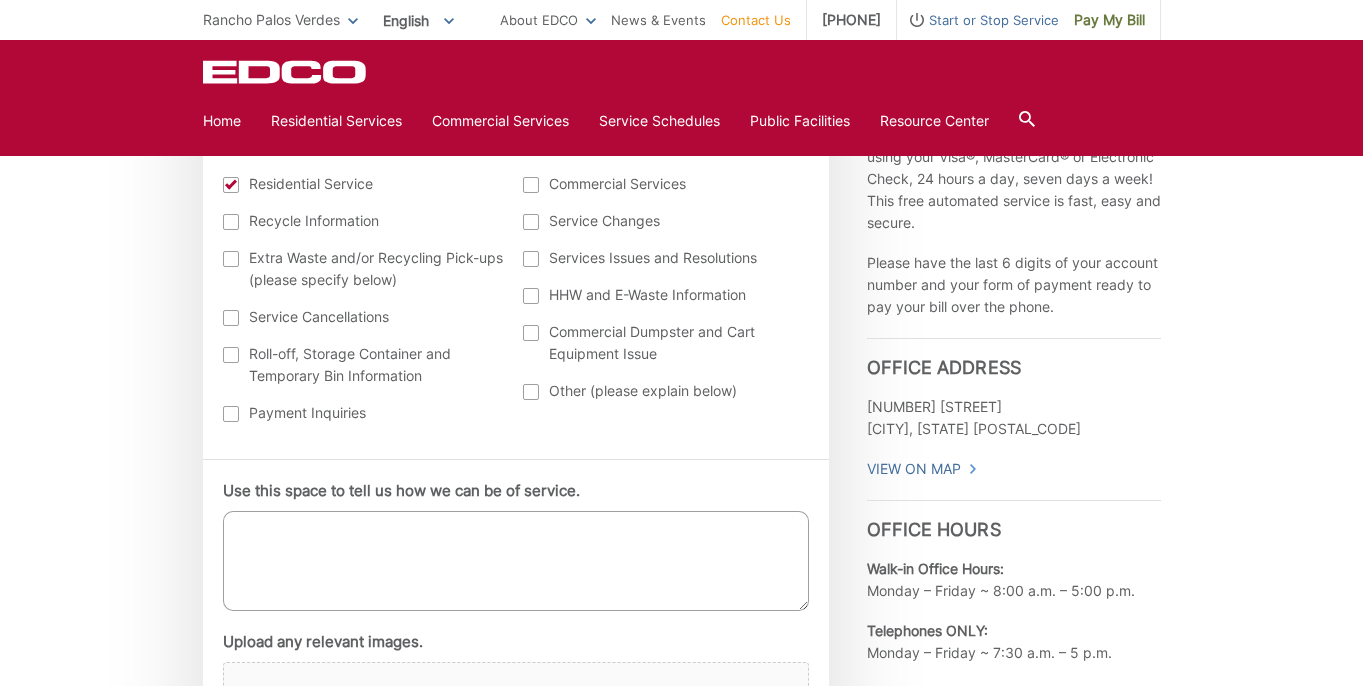 scroll, scrollTop: 976, scrollLeft: 0, axis: vertical 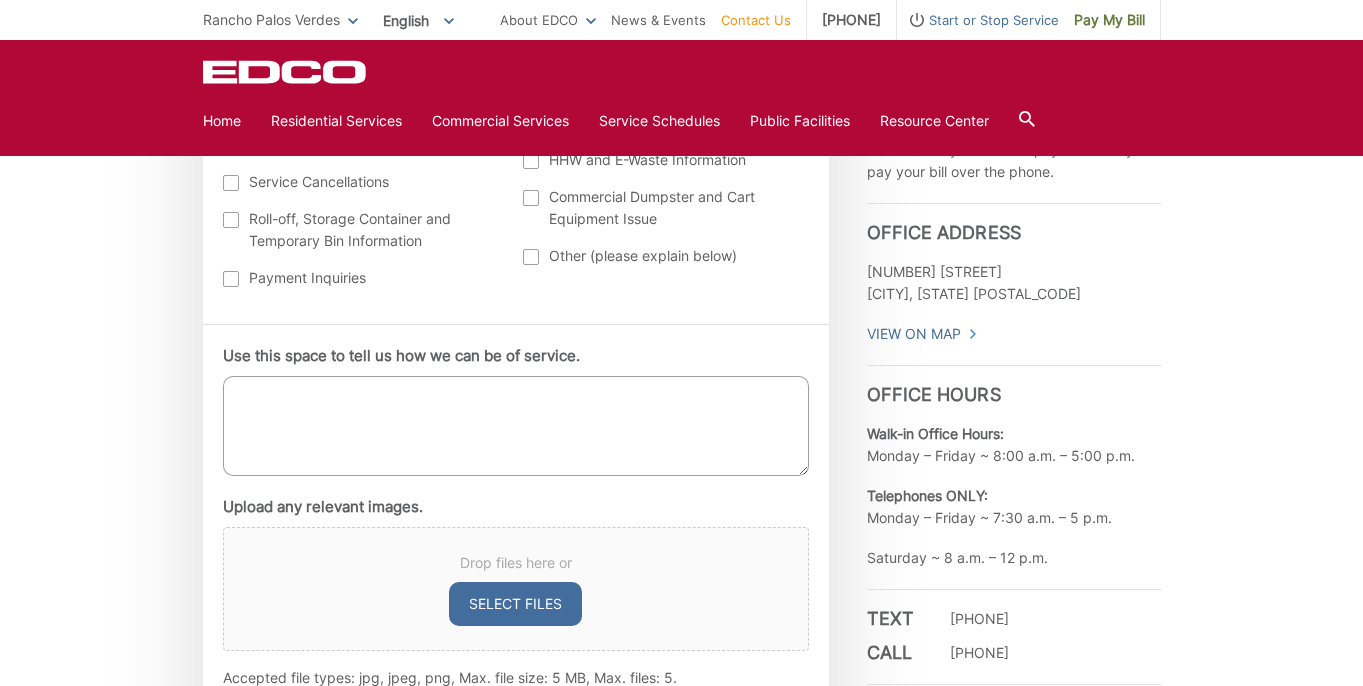 click on "Use this space to tell us how we can be of service." at bounding box center [516, 426] 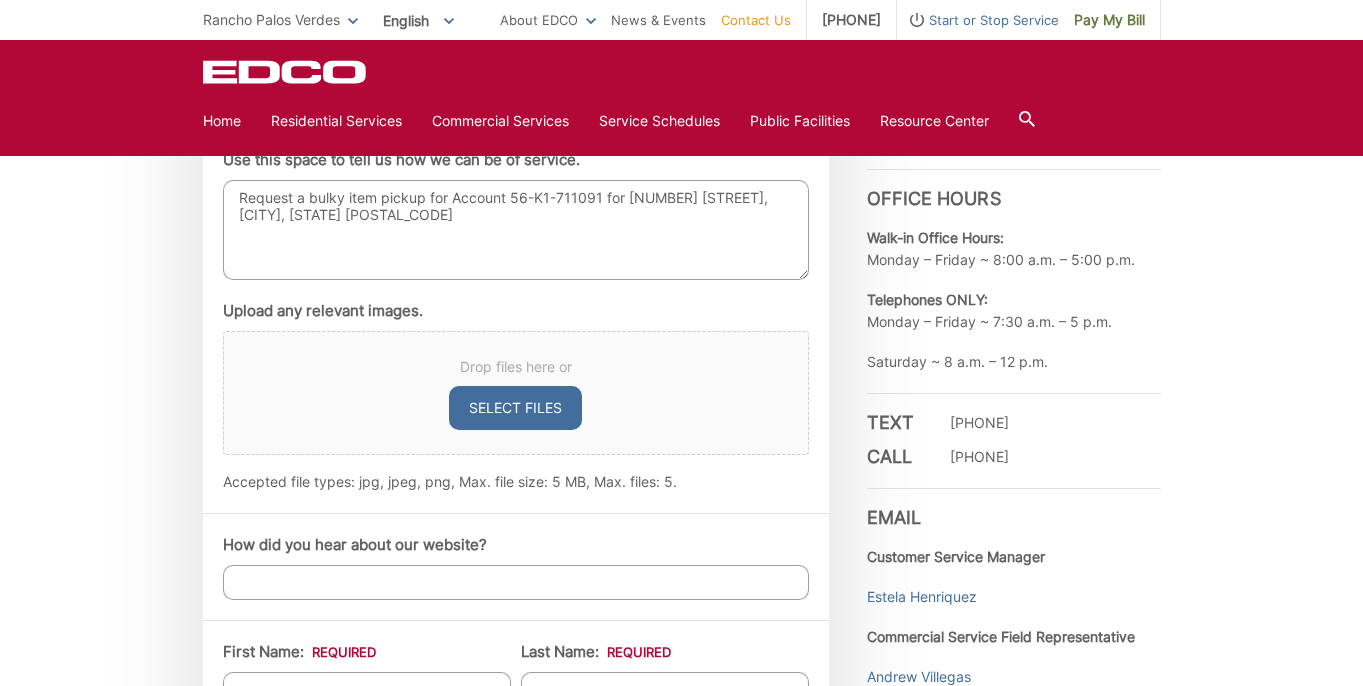 scroll, scrollTop: 1173, scrollLeft: 0, axis: vertical 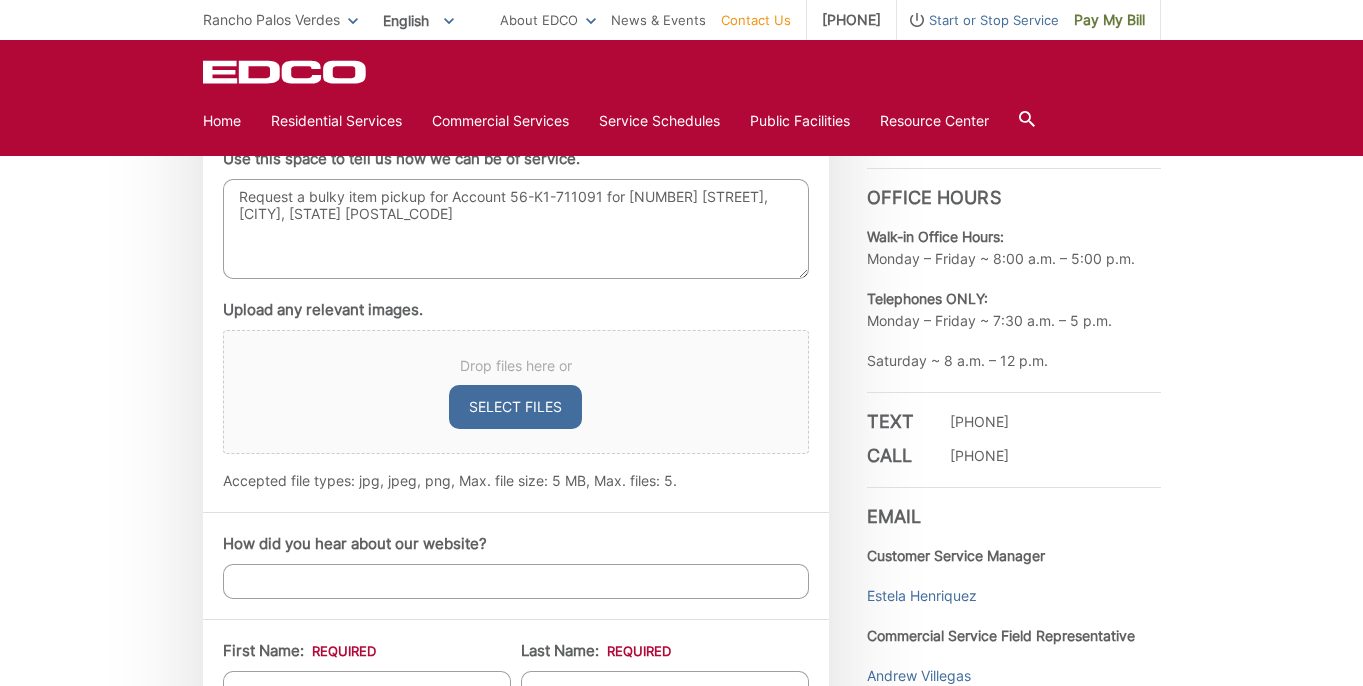 type on "Request a bulky item pickup for Account 56-K1-711091 for [NUMBER] [STREET], [CITY], [STATE] [POSTAL_CODE]" 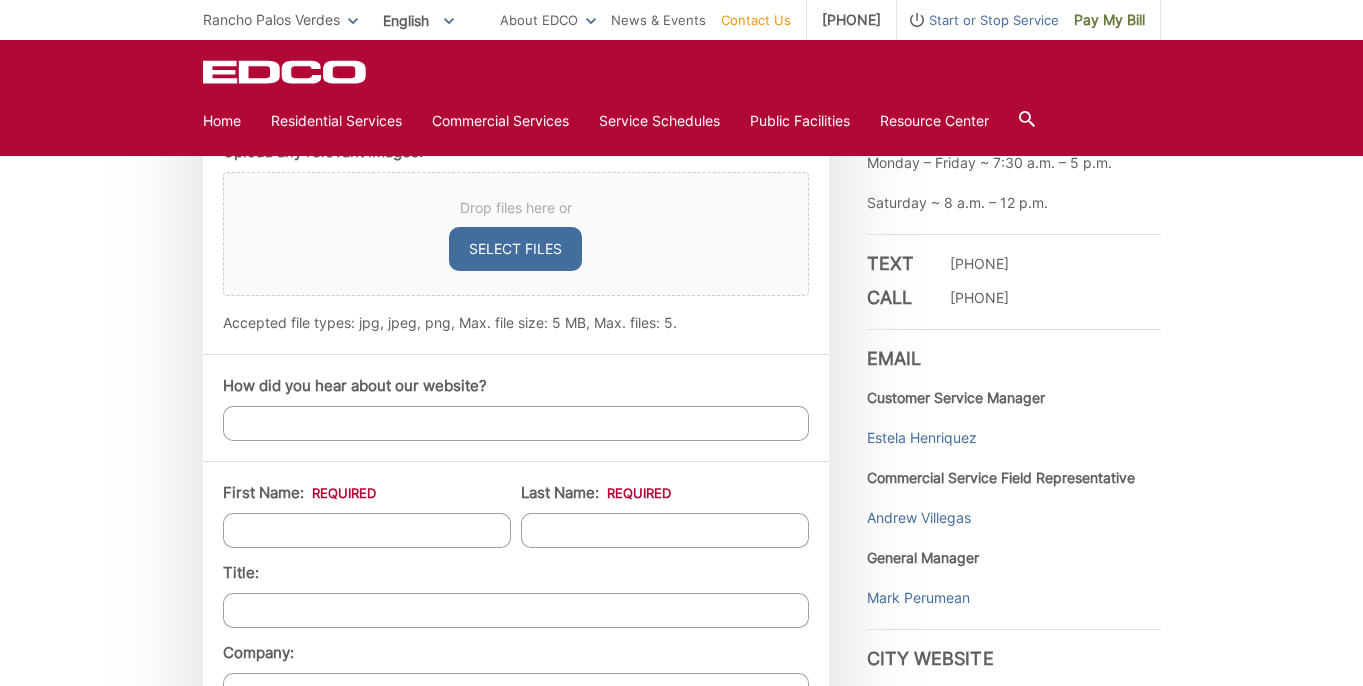 scroll, scrollTop: 1387, scrollLeft: 0, axis: vertical 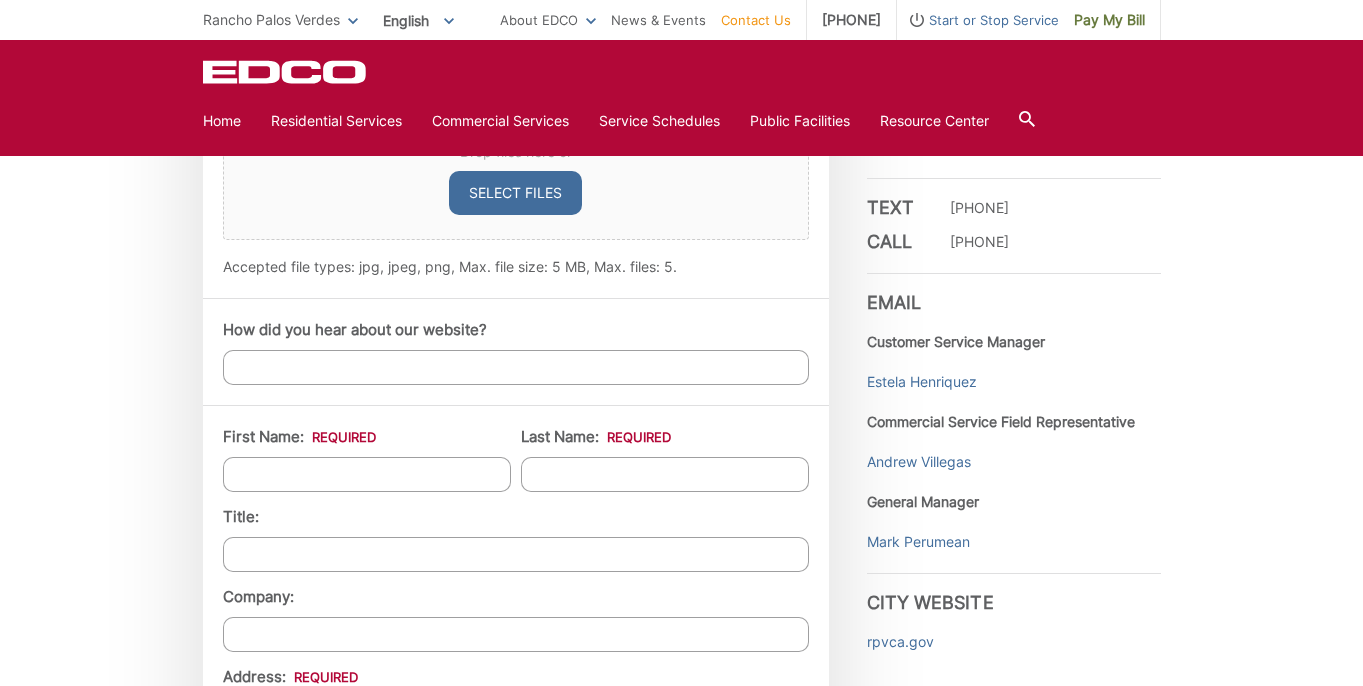 click on "How did you hear about our website?" at bounding box center [516, 367] 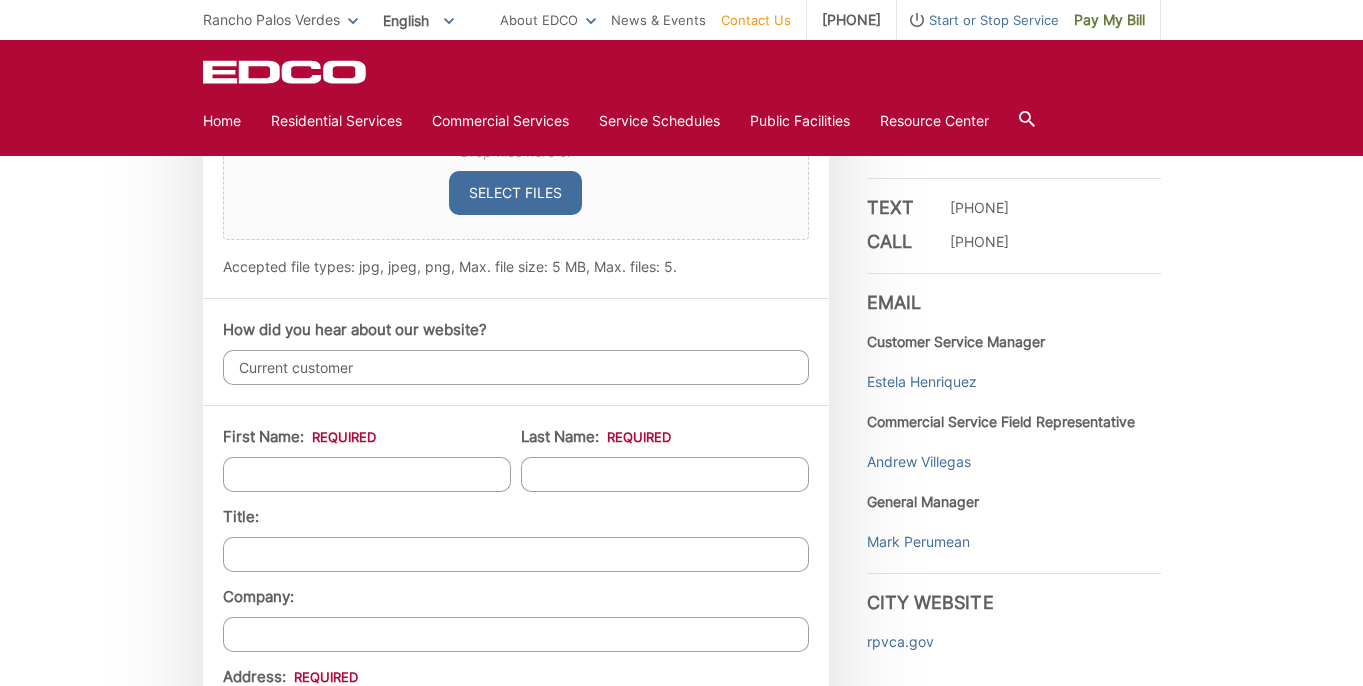 type on "Current customer" 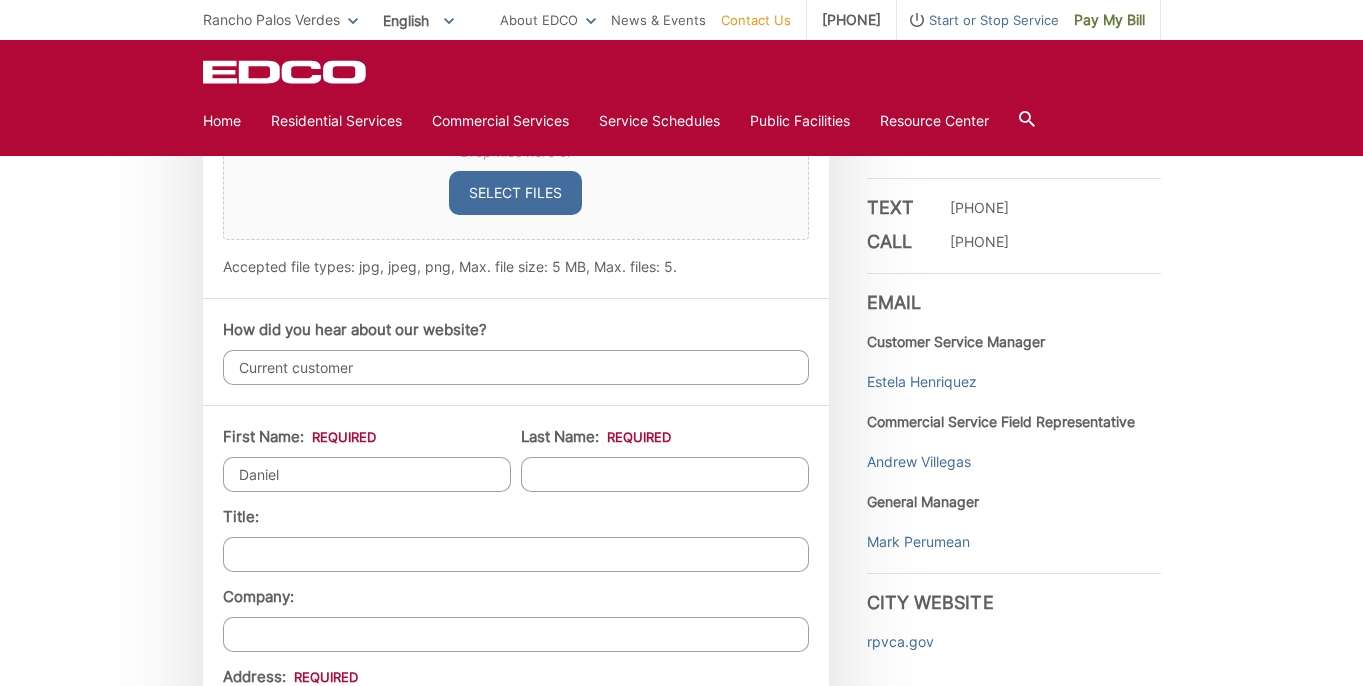 type on "Daniel" 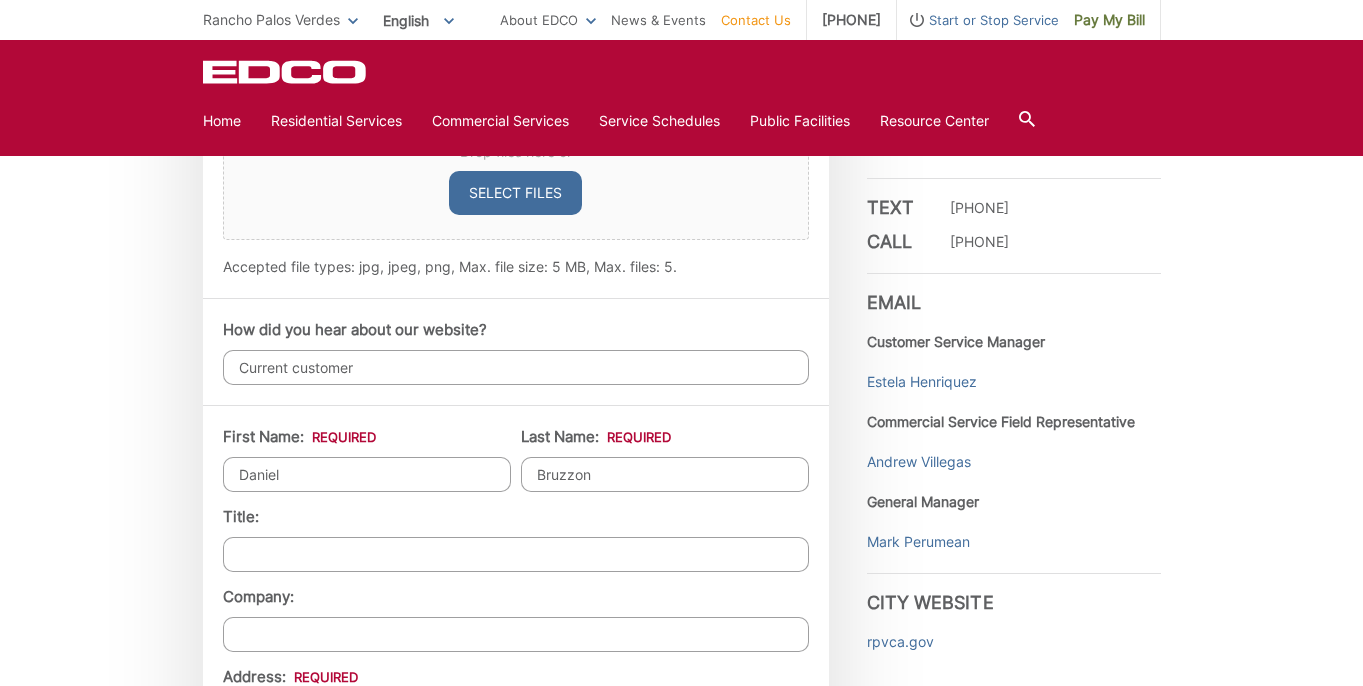type on "Bruzzon" 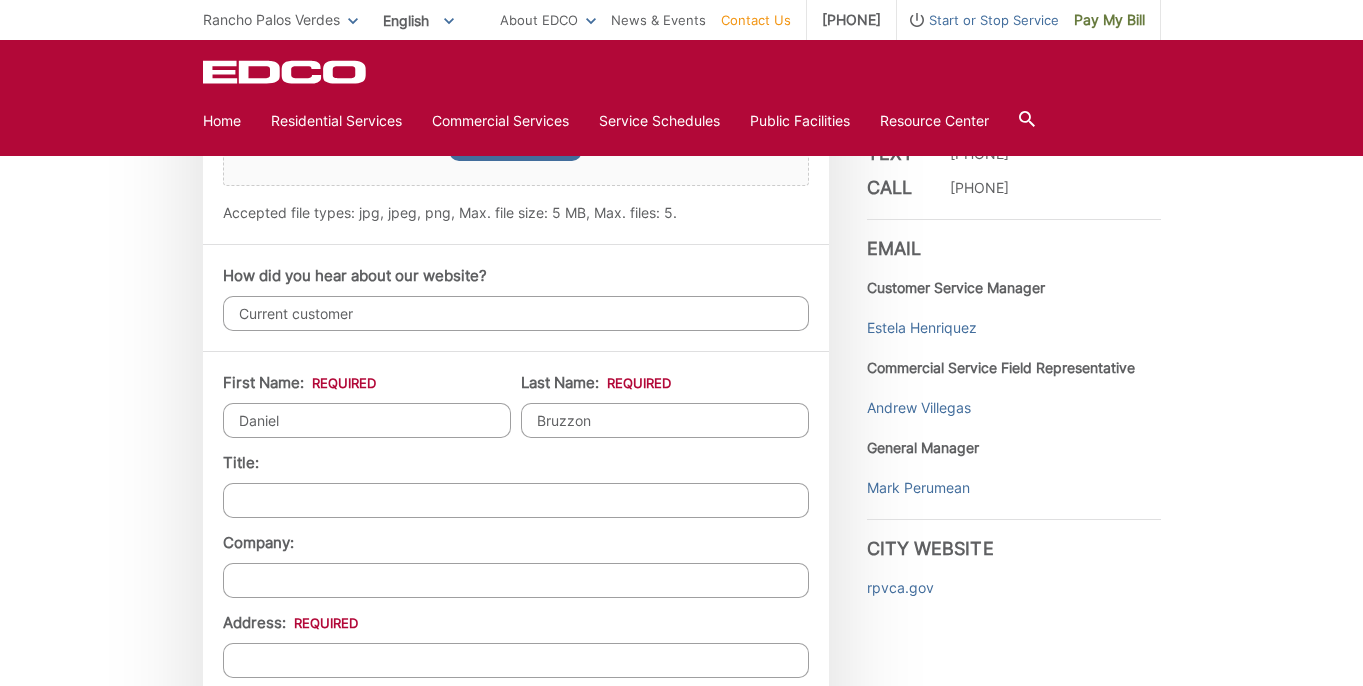 scroll, scrollTop: 1622, scrollLeft: 0, axis: vertical 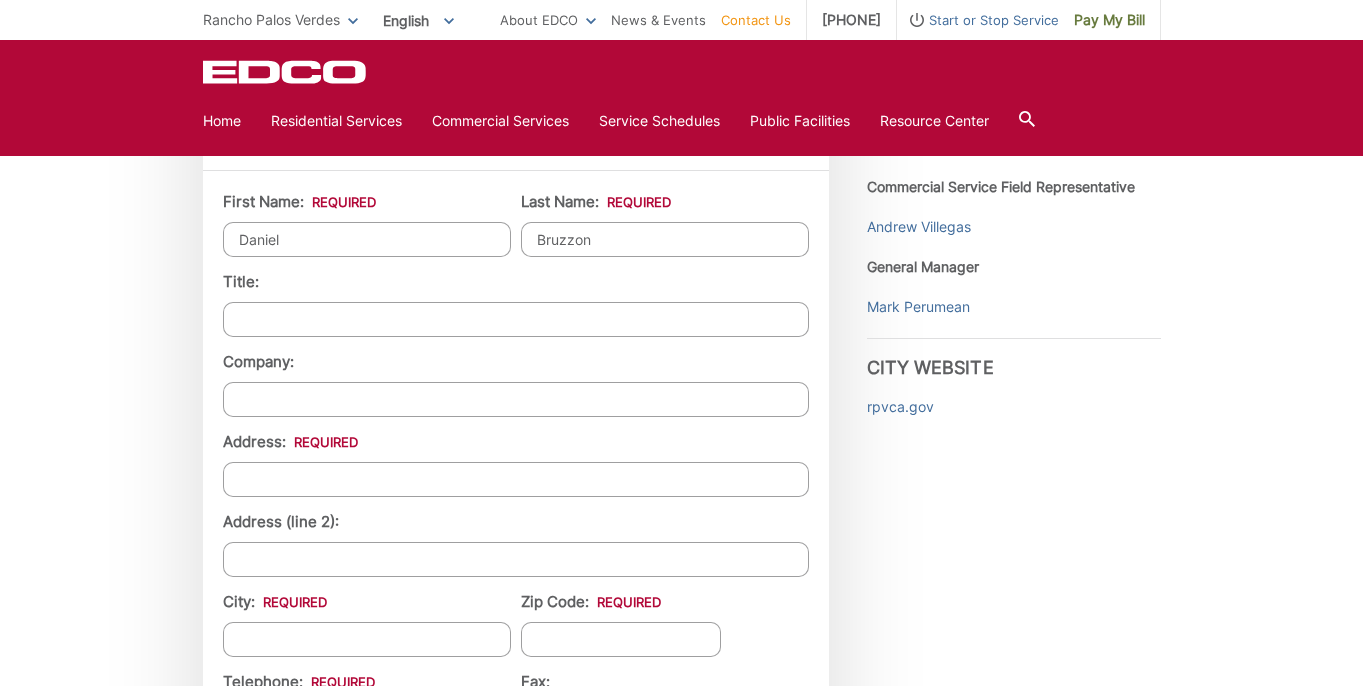 click on "Address: *" at bounding box center (516, 479) 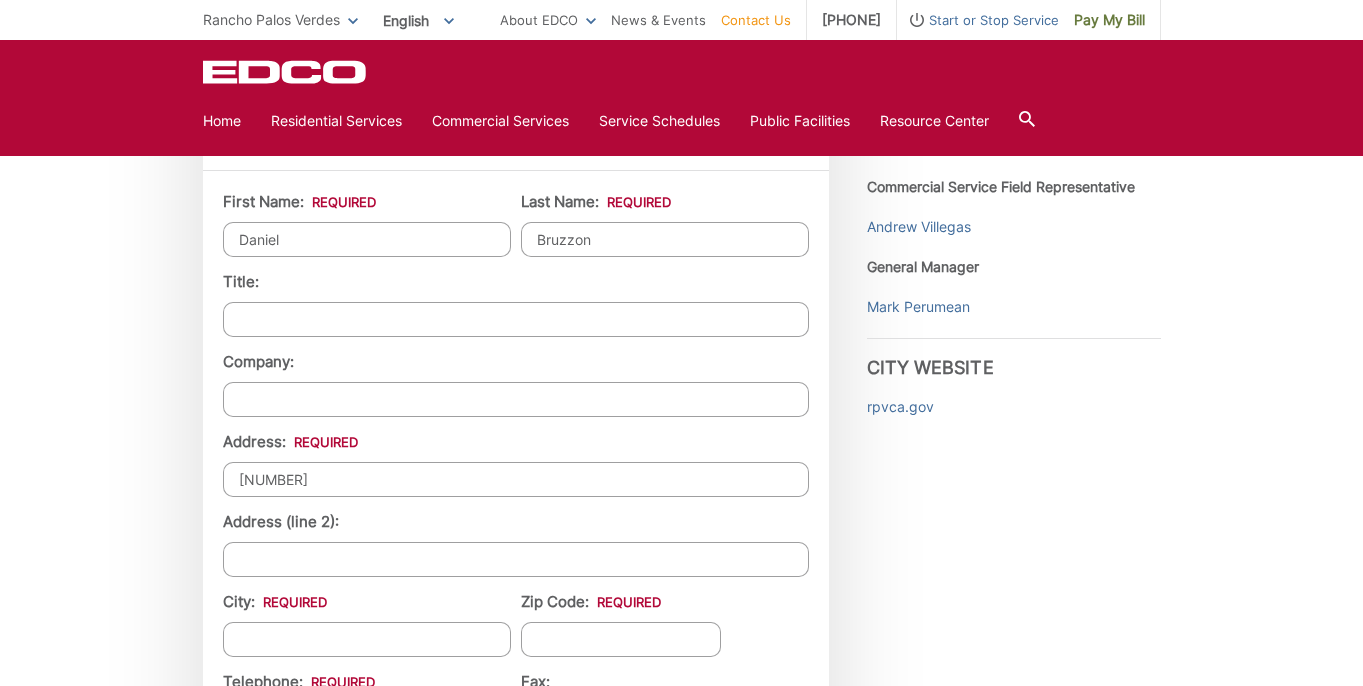 type on "[NUMBER] [STREET]" 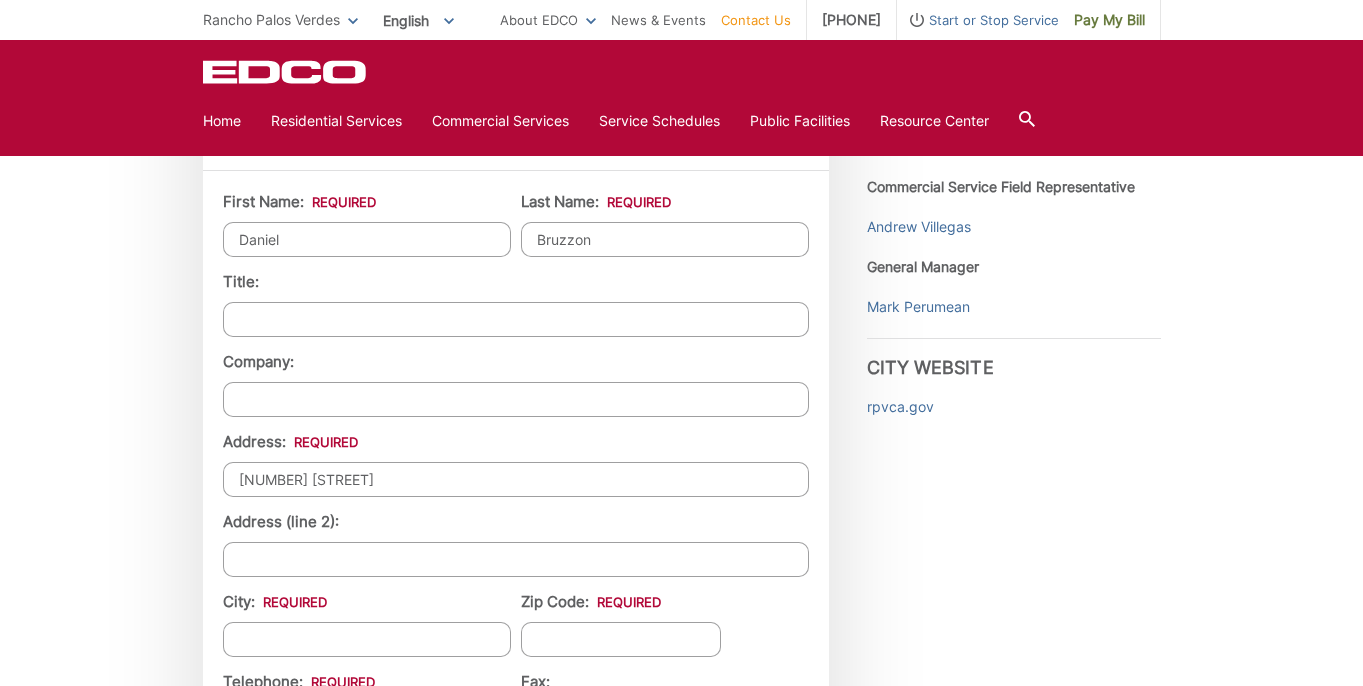 type on "Rancho Palos Verdes" 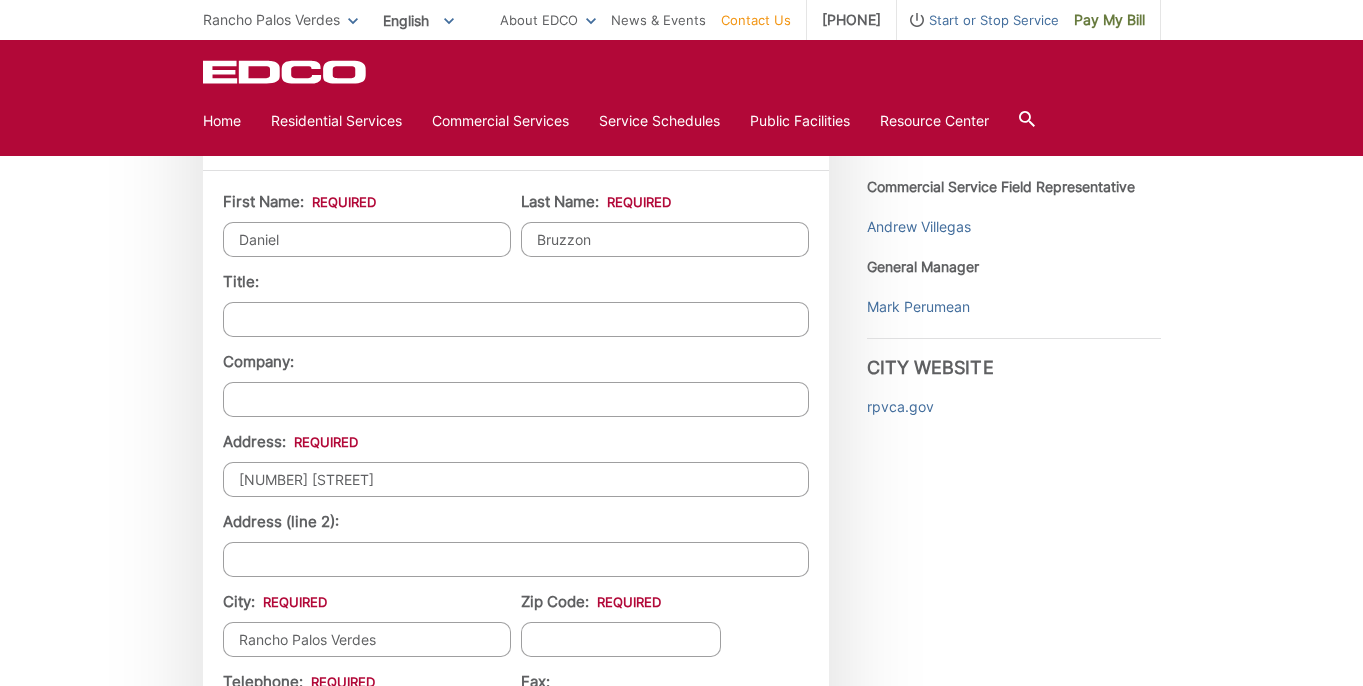 type on "[POSTAL_CODE]" 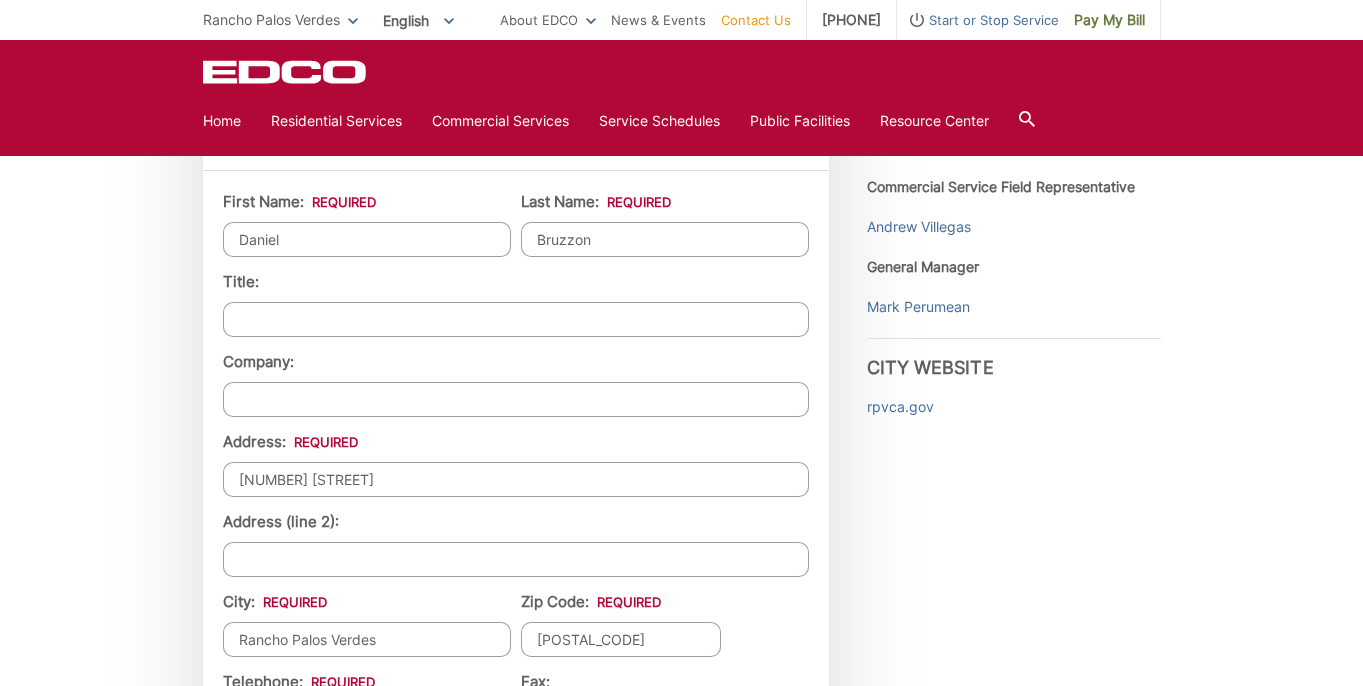 type on "[EMAIL]" 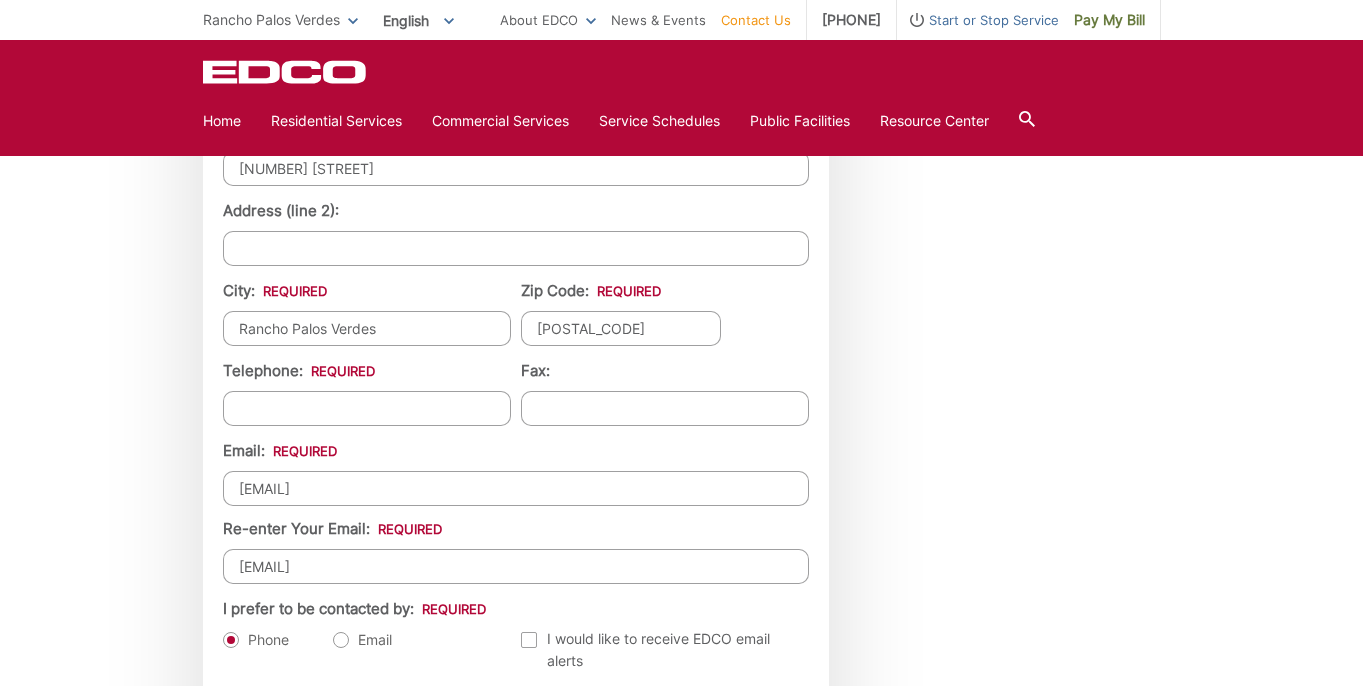scroll, scrollTop: 1943, scrollLeft: 0, axis: vertical 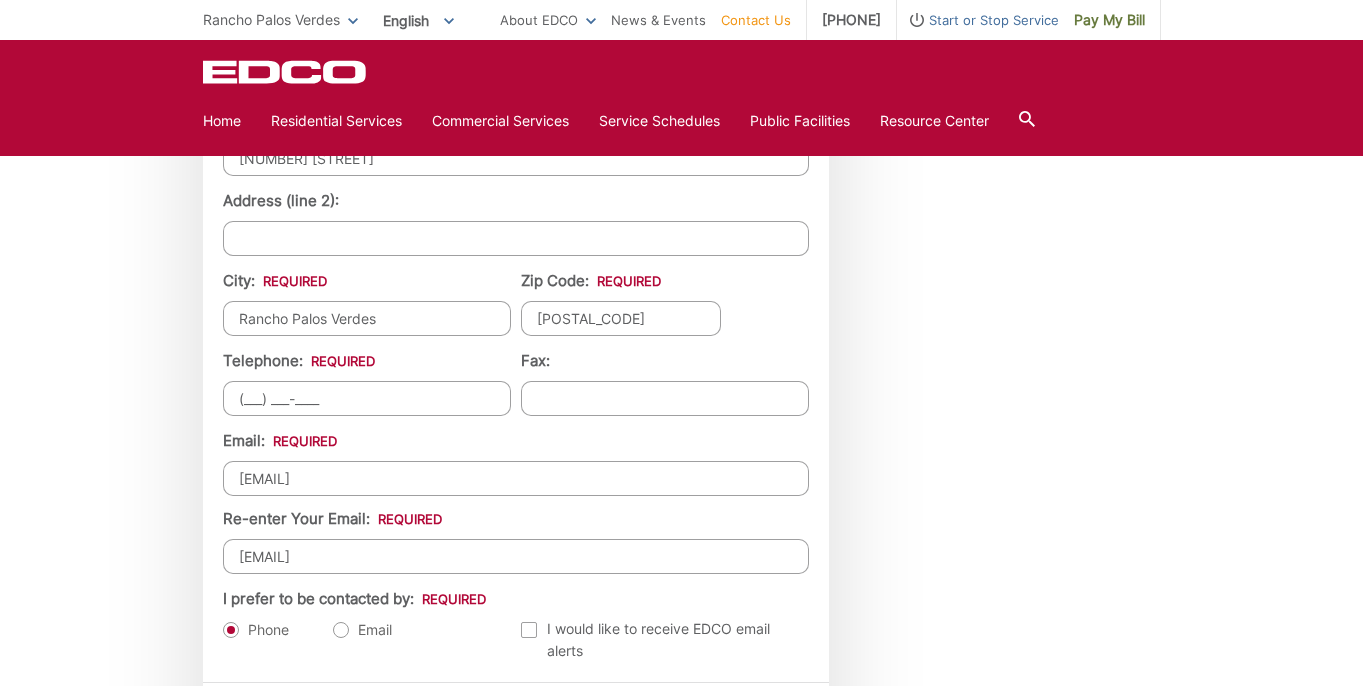 click on "(___) ___-____" at bounding box center (367, 398) 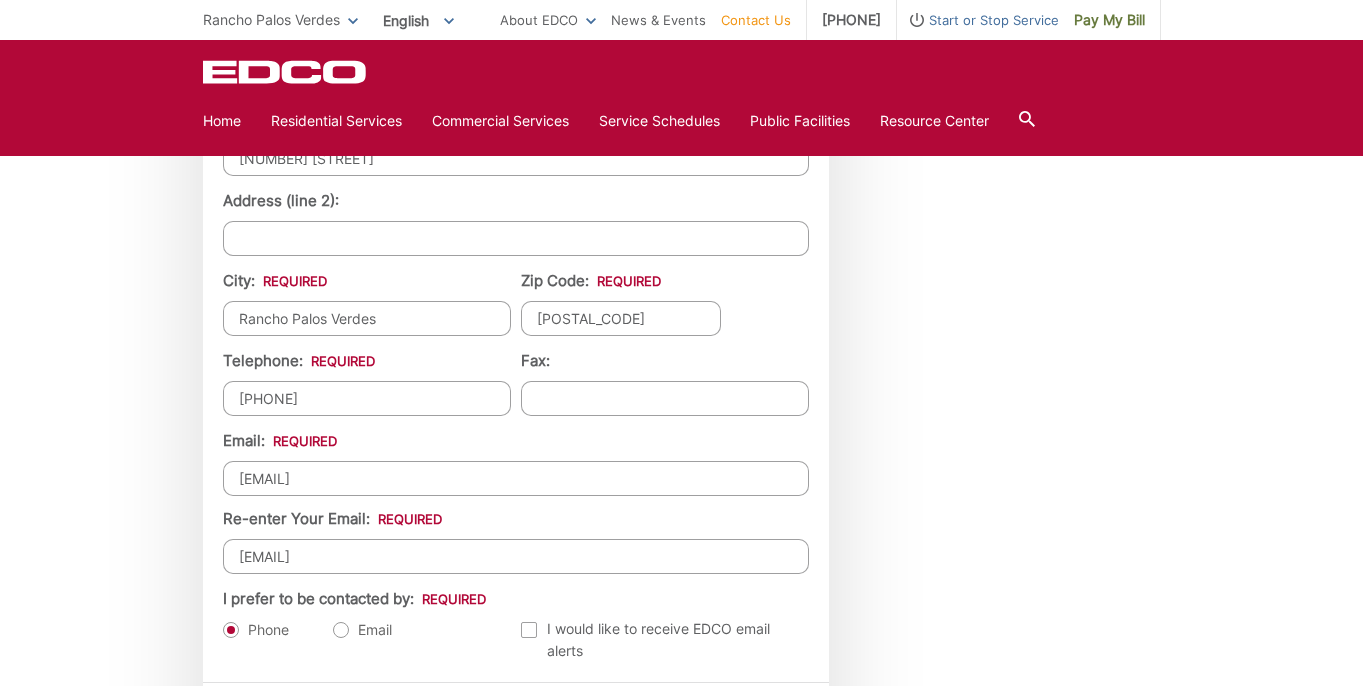 type on "[PHONE]" 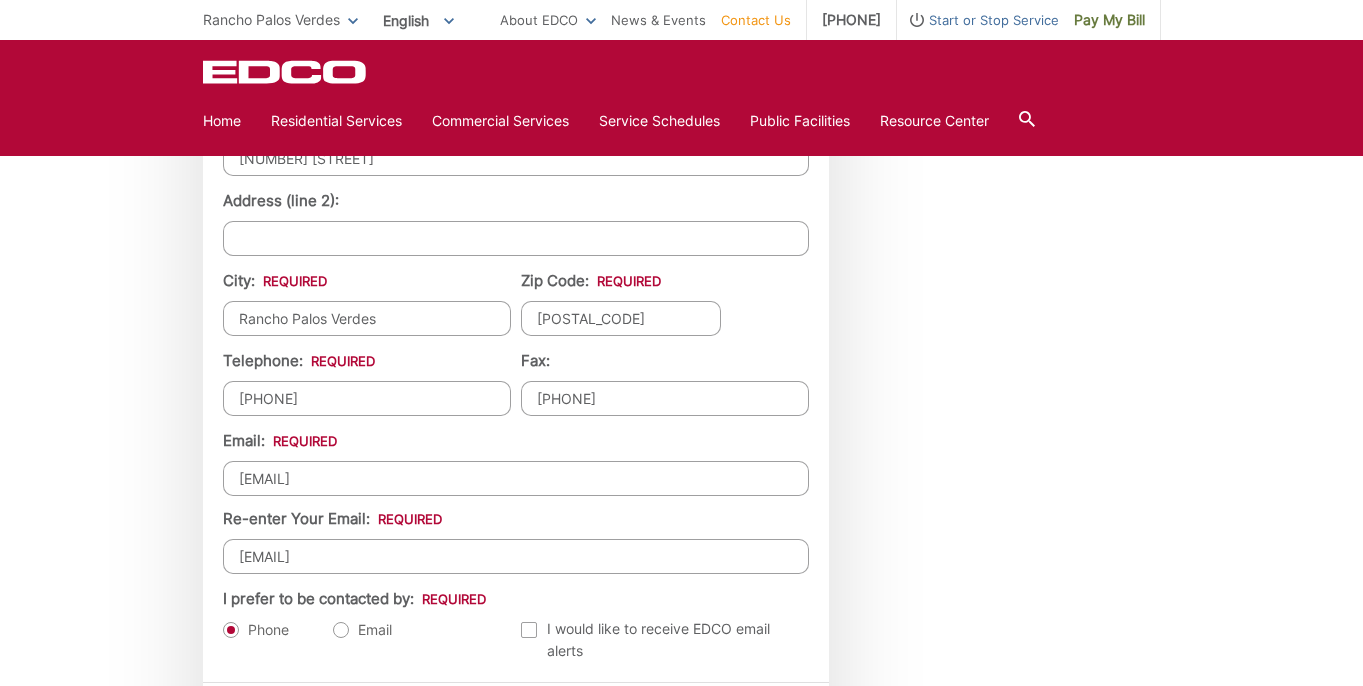 type on "(___) ___-____" 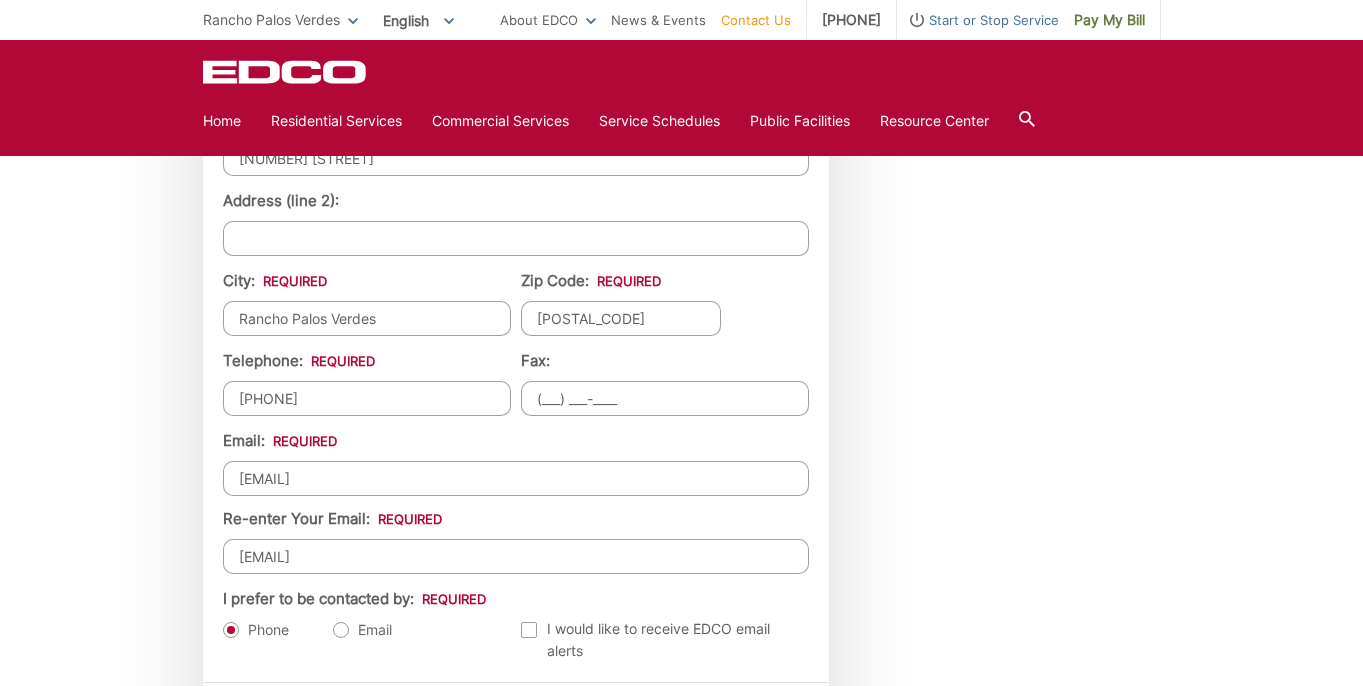 type 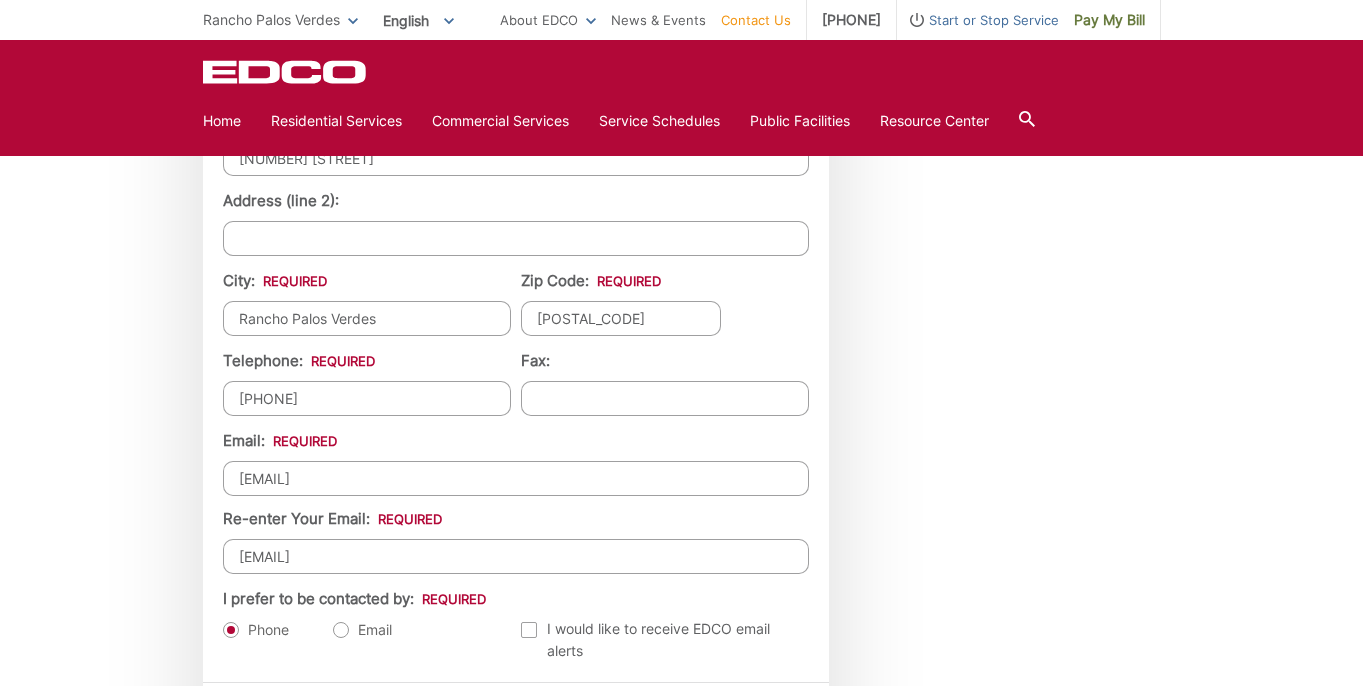 click on "[EMAIL]" at bounding box center [516, 478] 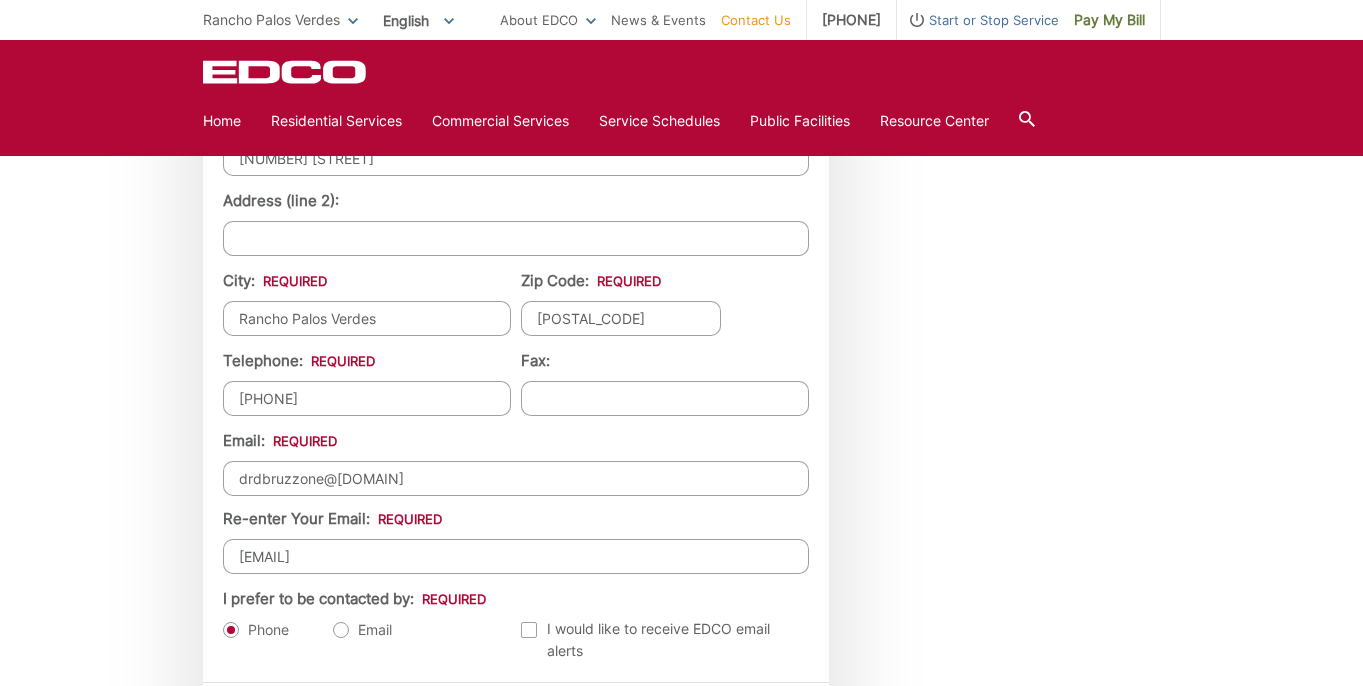 type on "drdbruzzone@[DOMAIN]" 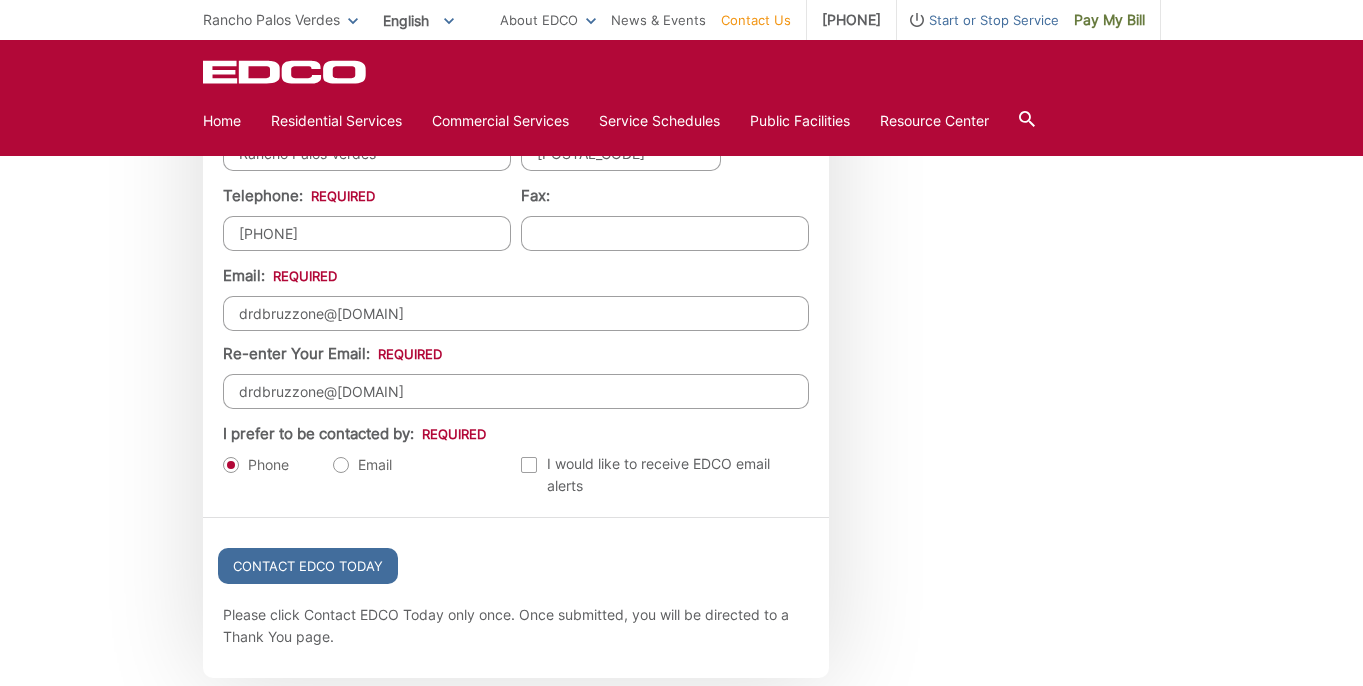 scroll, scrollTop: 2110, scrollLeft: 0, axis: vertical 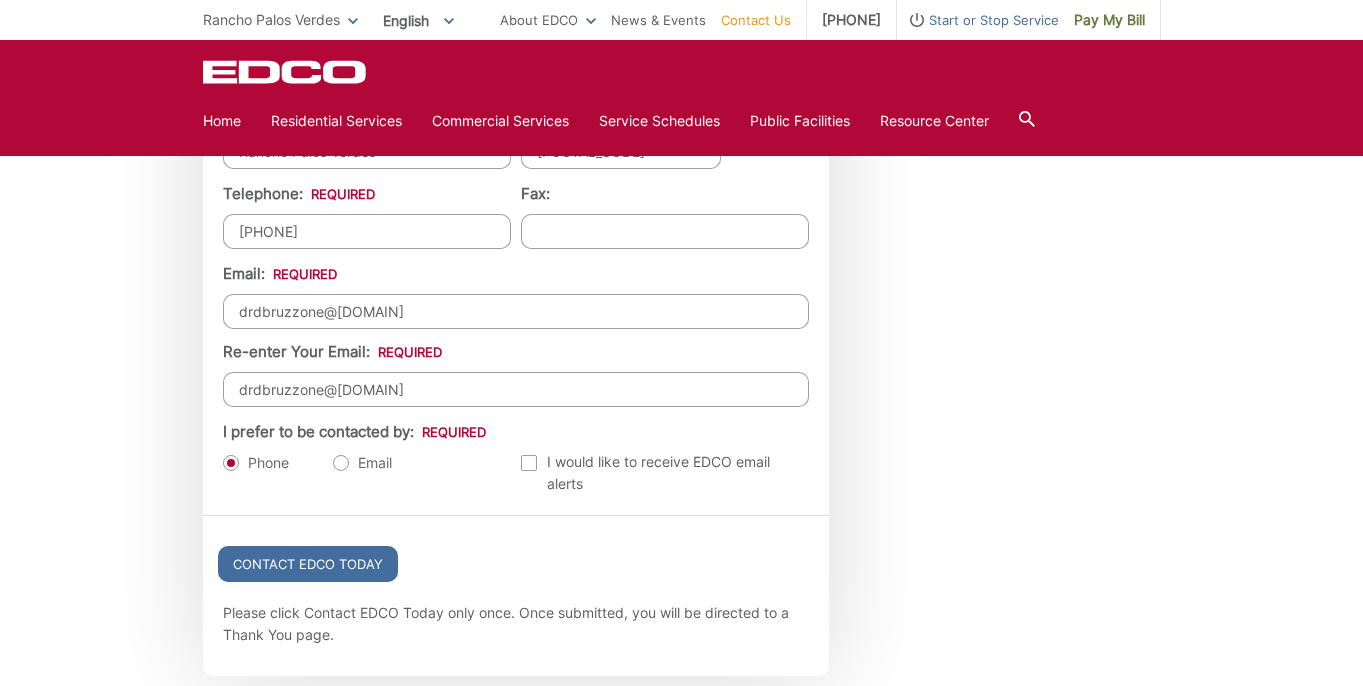 type on "drdbruzzone@[DOMAIN]" 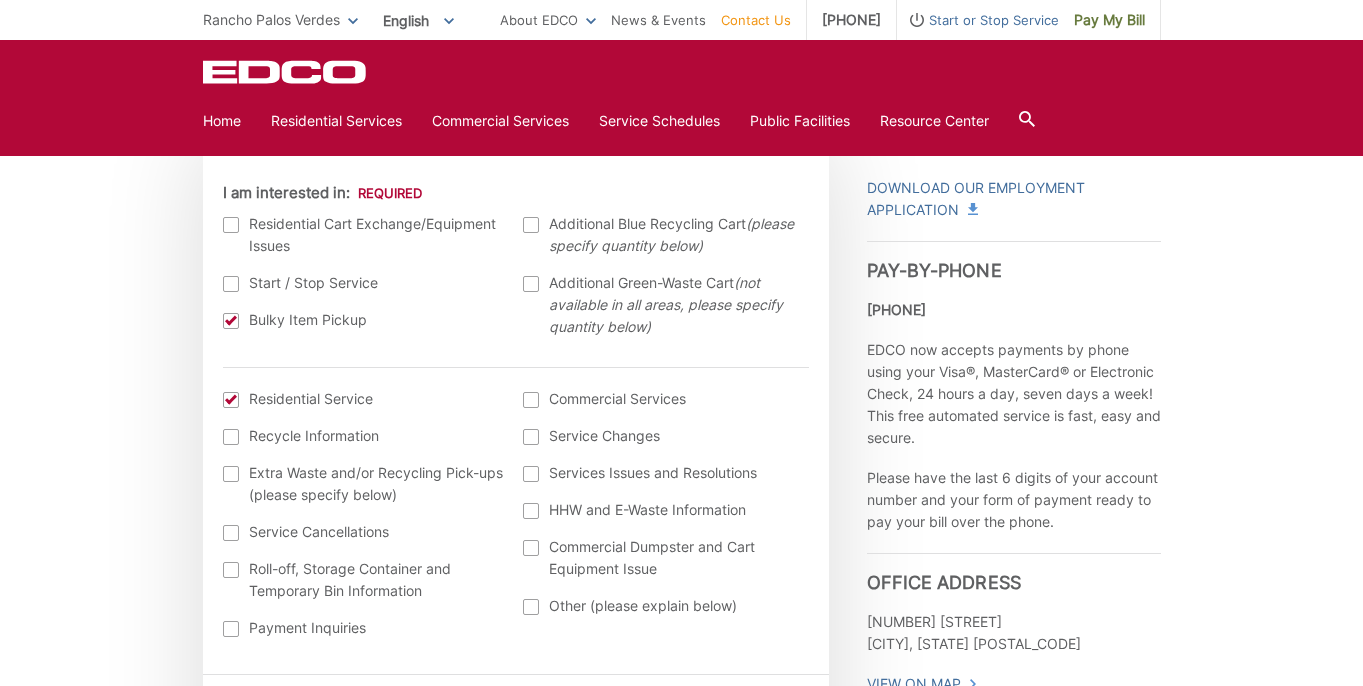 scroll, scrollTop: 665, scrollLeft: 0, axis: vertical 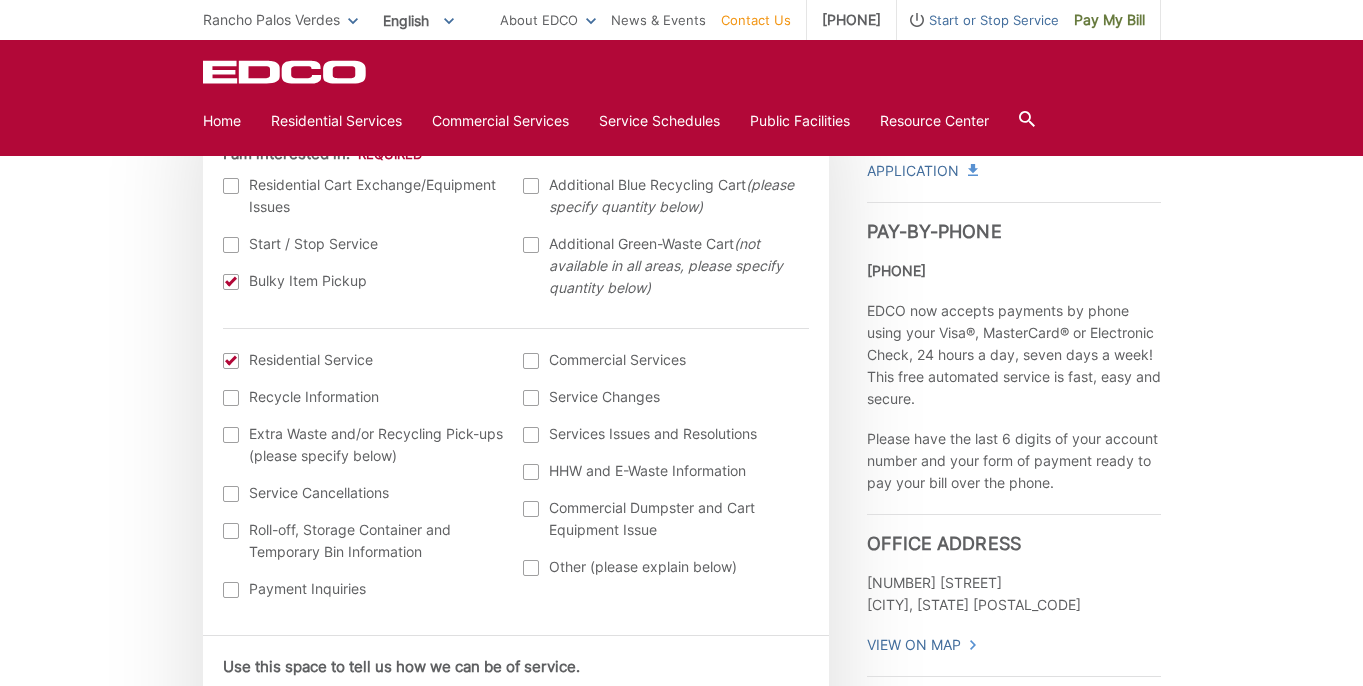 click at bounding box center [231, 361] 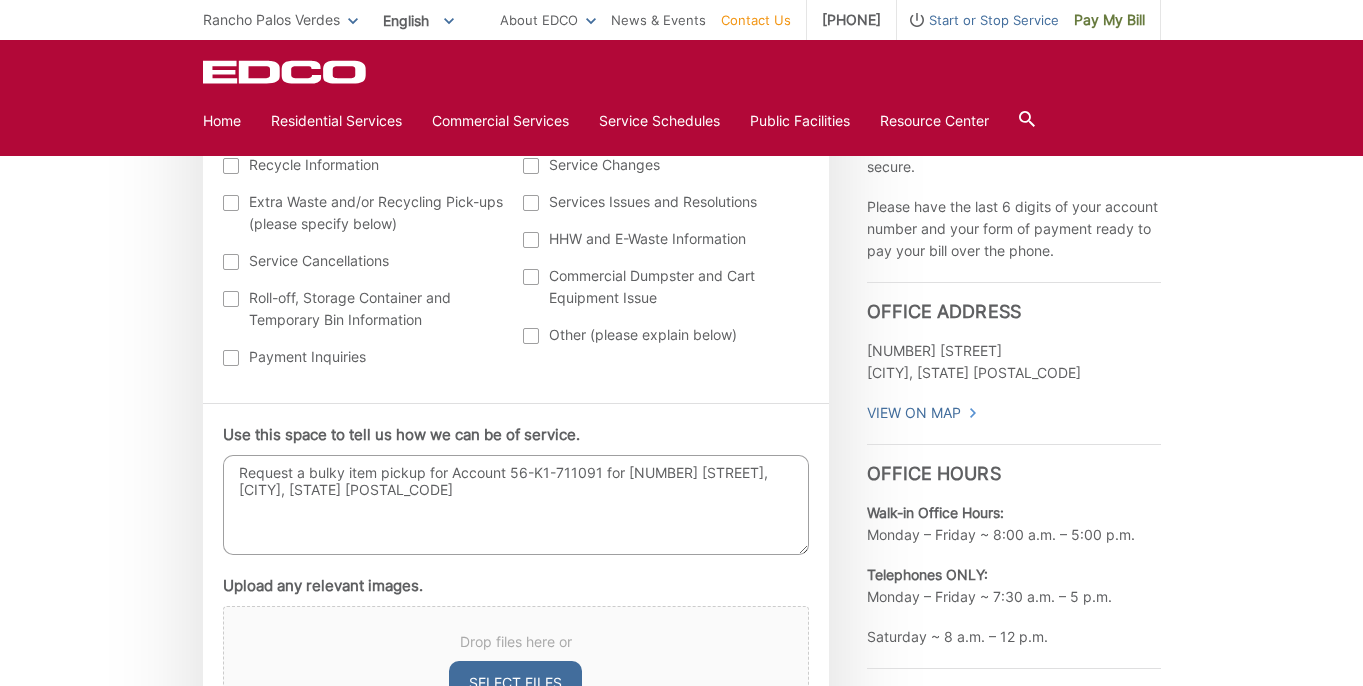 scroll, scrollTop: 897, scrollLeft: 0, axis: vertical 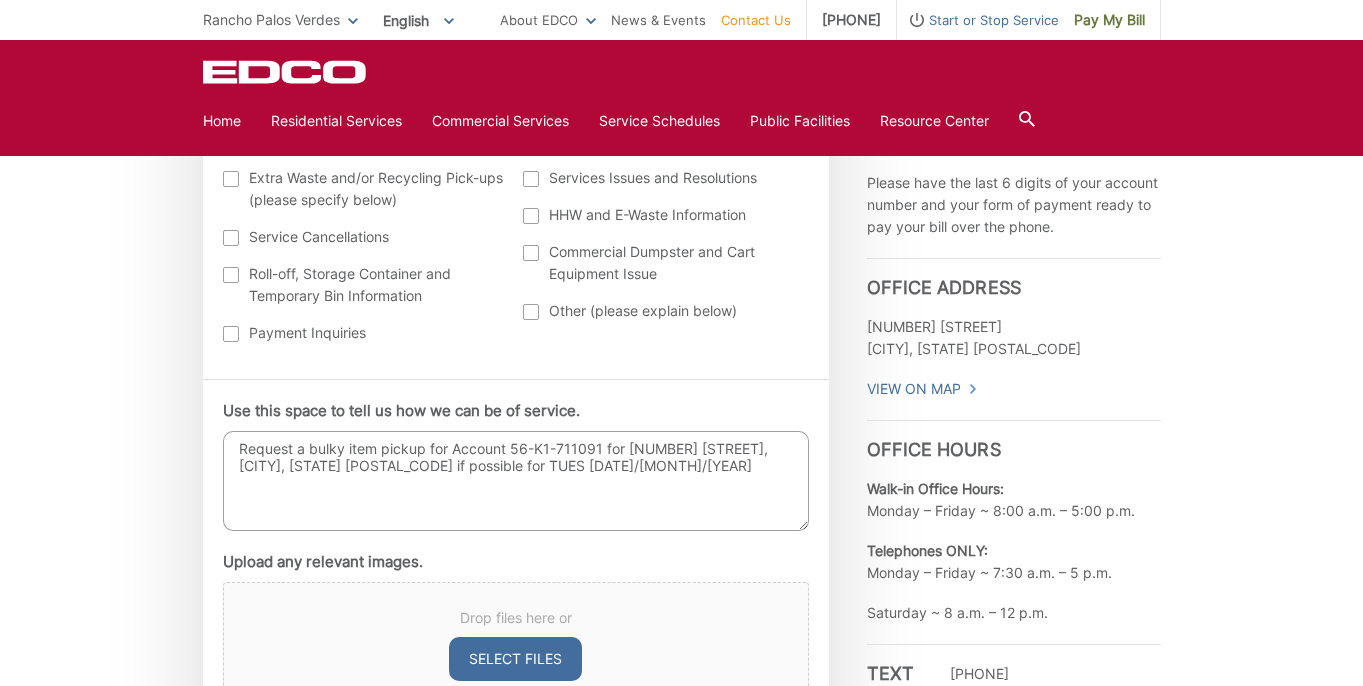click on "Request a bulky item pickup for Account 56-K1-711091 for [NUMBER] [STREET], [CITY], [STATE] [POSTAL_CODE] if possible for TUES [DATE]/[MONTH]/[YEAR]" at bounding box center (516, 481) 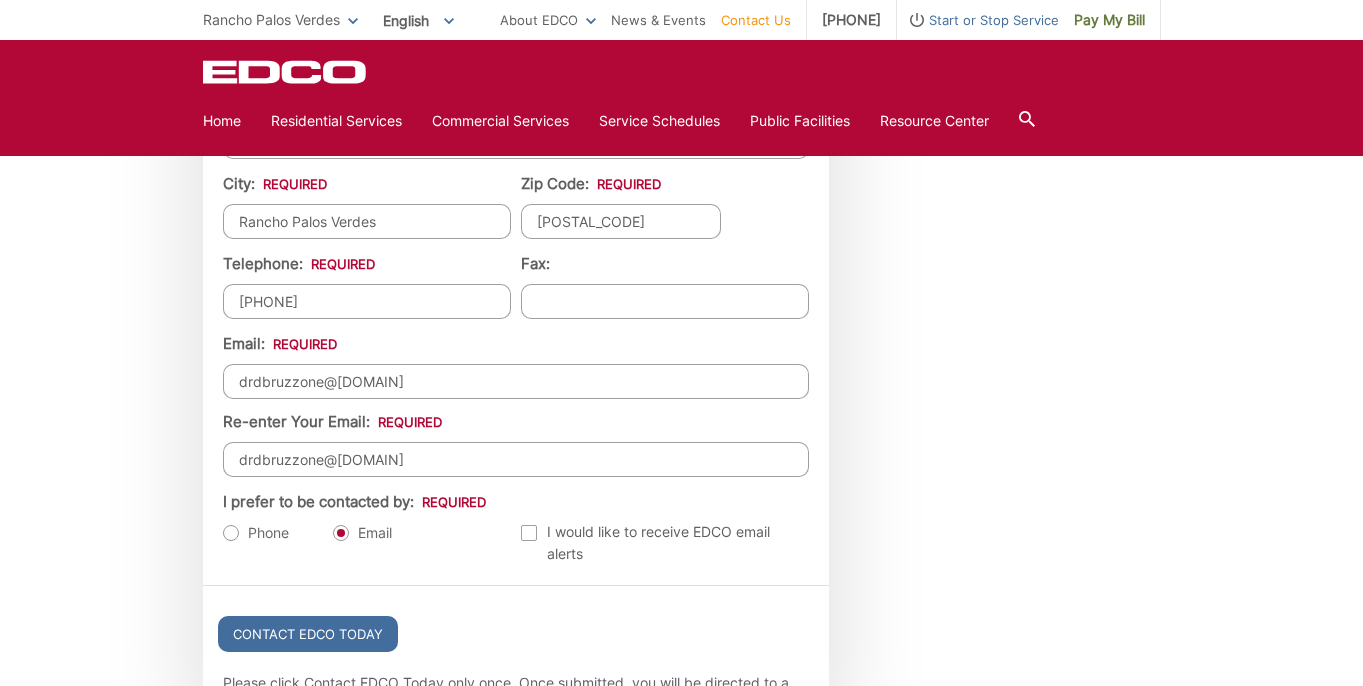 scroll, scrollTop: 2162, scrollLeft: 0, axis: vertical 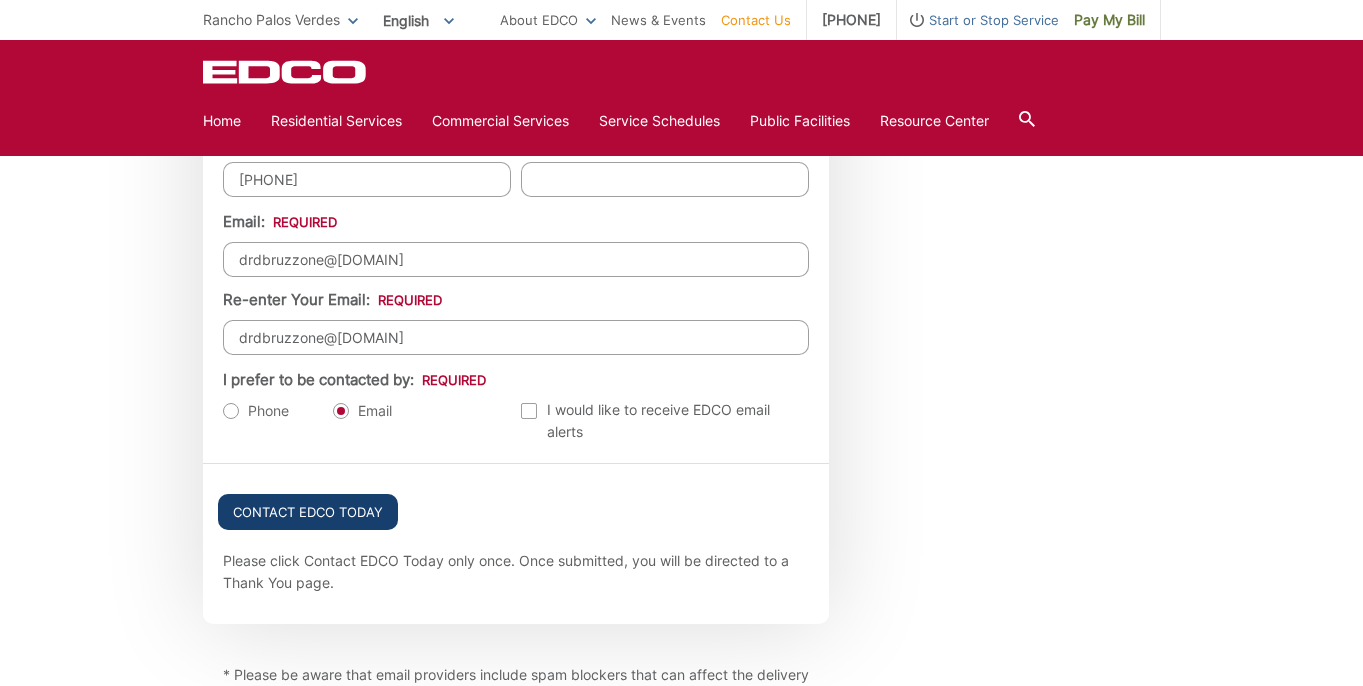 type on "Request a bulky item pickup for one loveseat for Account 56-K1-711091 for [NUMBER] [STREET], [CITY], [STATE] [POSTAL_CODE] if possible for TUES [DATE]/[MONTH]/[YEAR]" 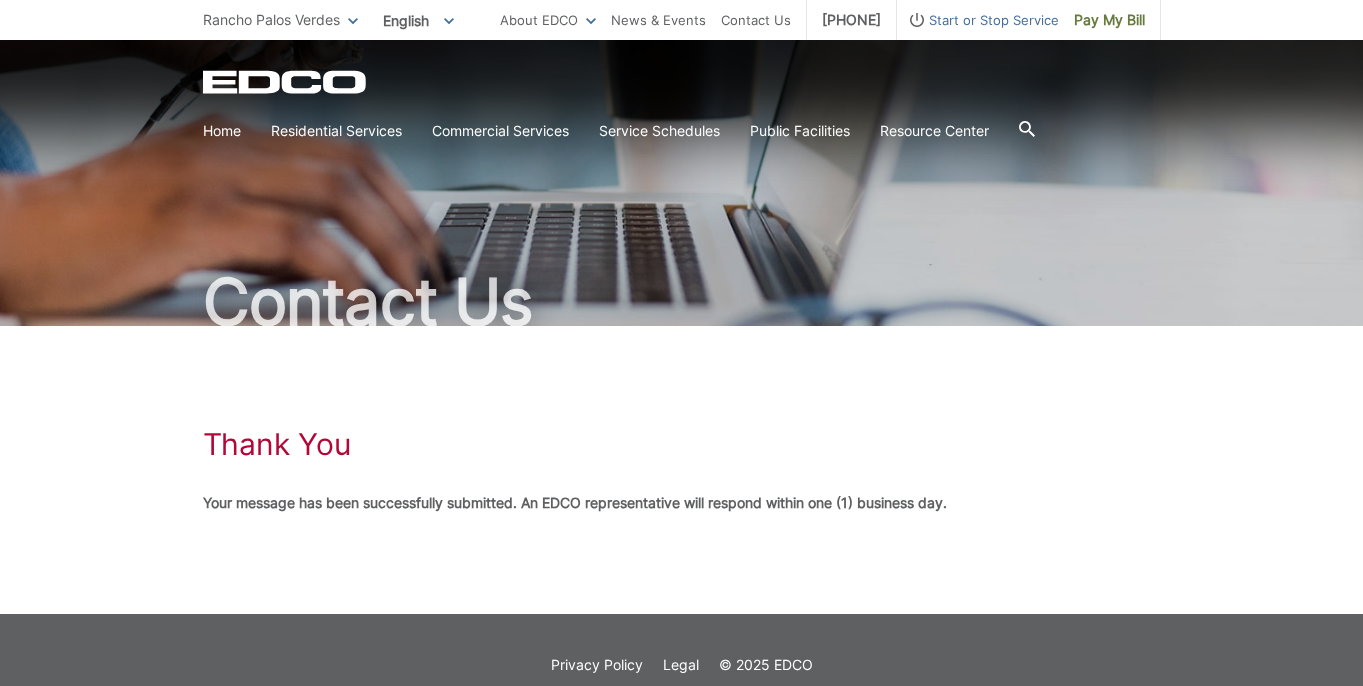 scroll, scrollTop: 0, scrollLeft: 0, axis: both 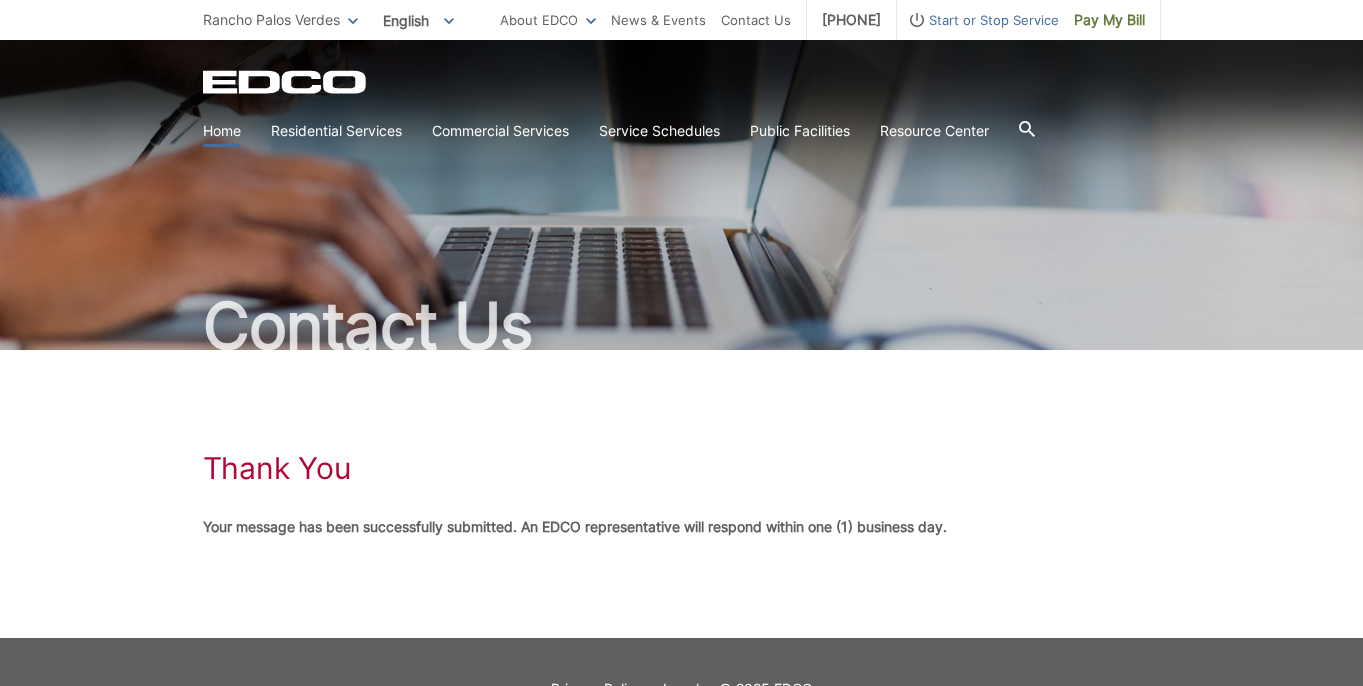 click on "Home" at bounding box center [222, 131] 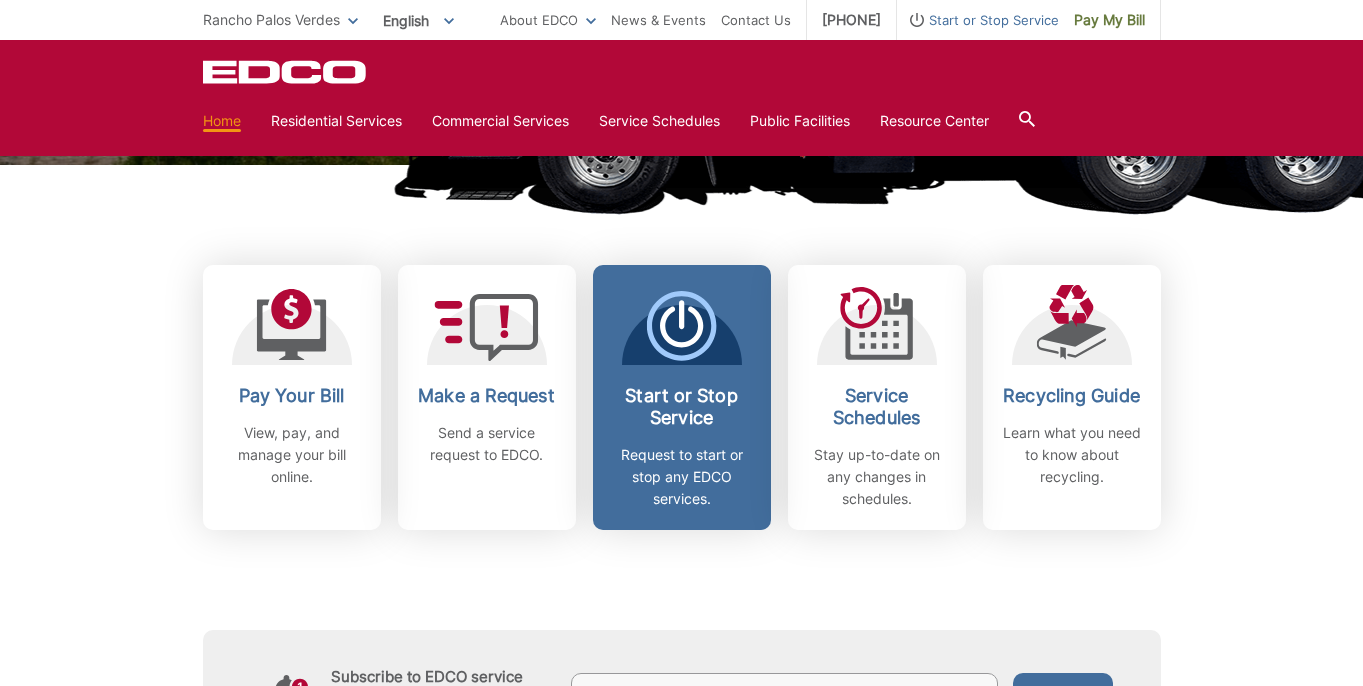 scroll, scrollTop: 193, scrollLeft: 0, axis: vertical 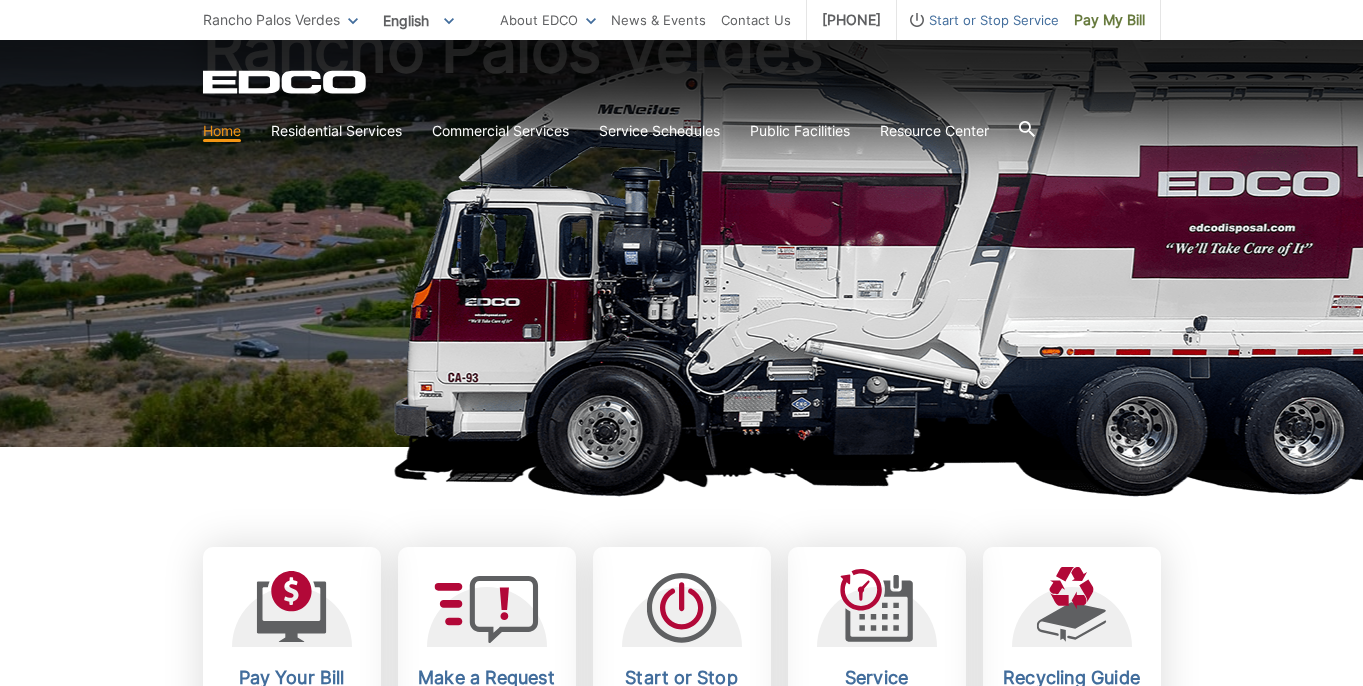 click on "Home" at bounding box center (222, 131) 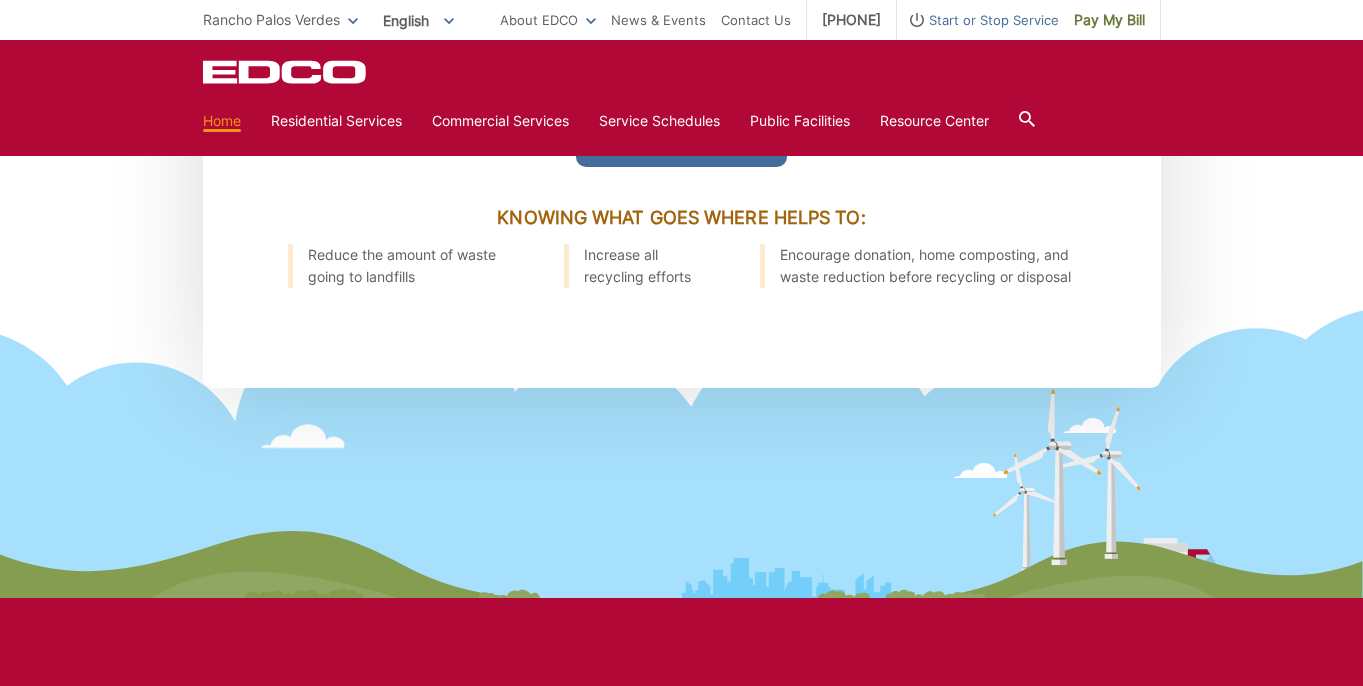 scroll, scrollTop: 1701, scrollLeft: 0, axis: vertical 